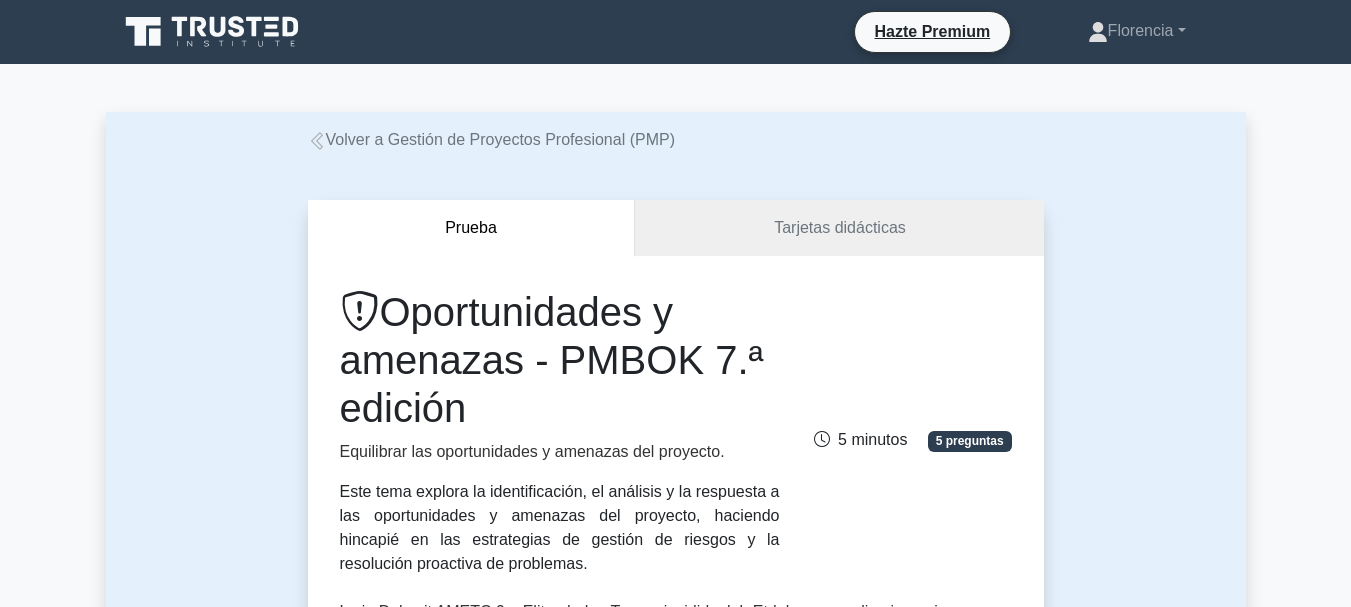 scroll, scrollTop: 300, scrollLeft: 0, axis: vertical 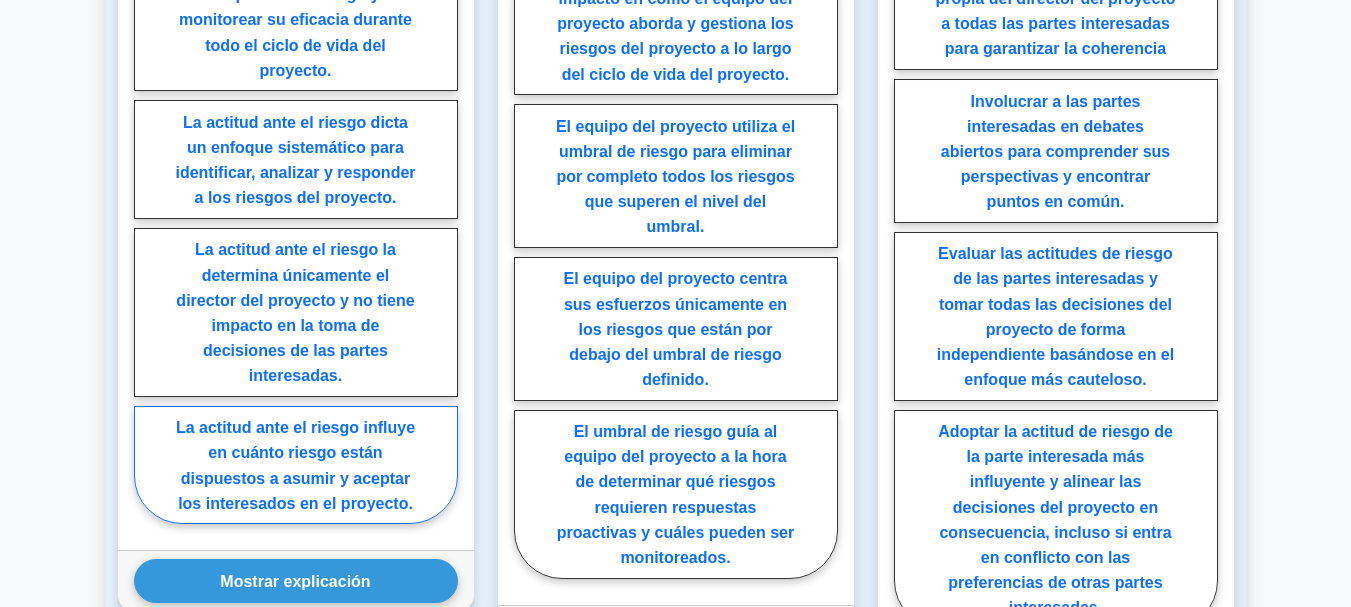 click on "La actitud ante el riesgo influye en cuánto riesgo están dispuestos a asumir y aceptar los interesados en el proyecto." at bounding box center [296, 465] 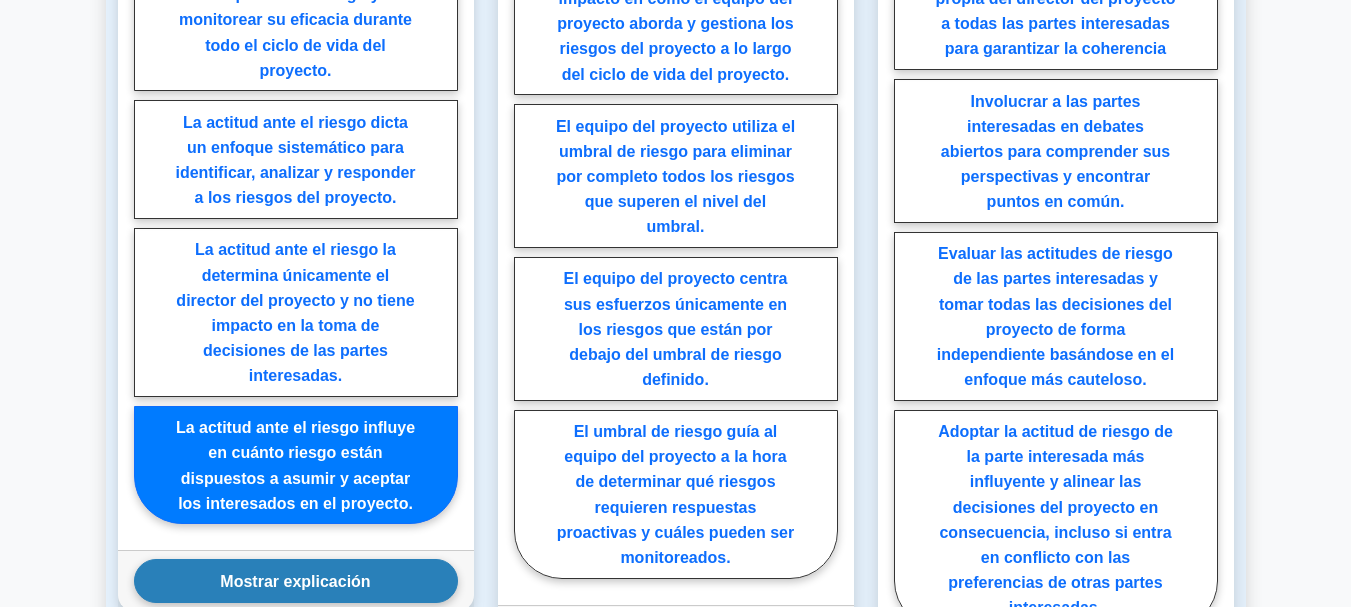 click on "Mostrar explicación" at bounding box center (296, 580) 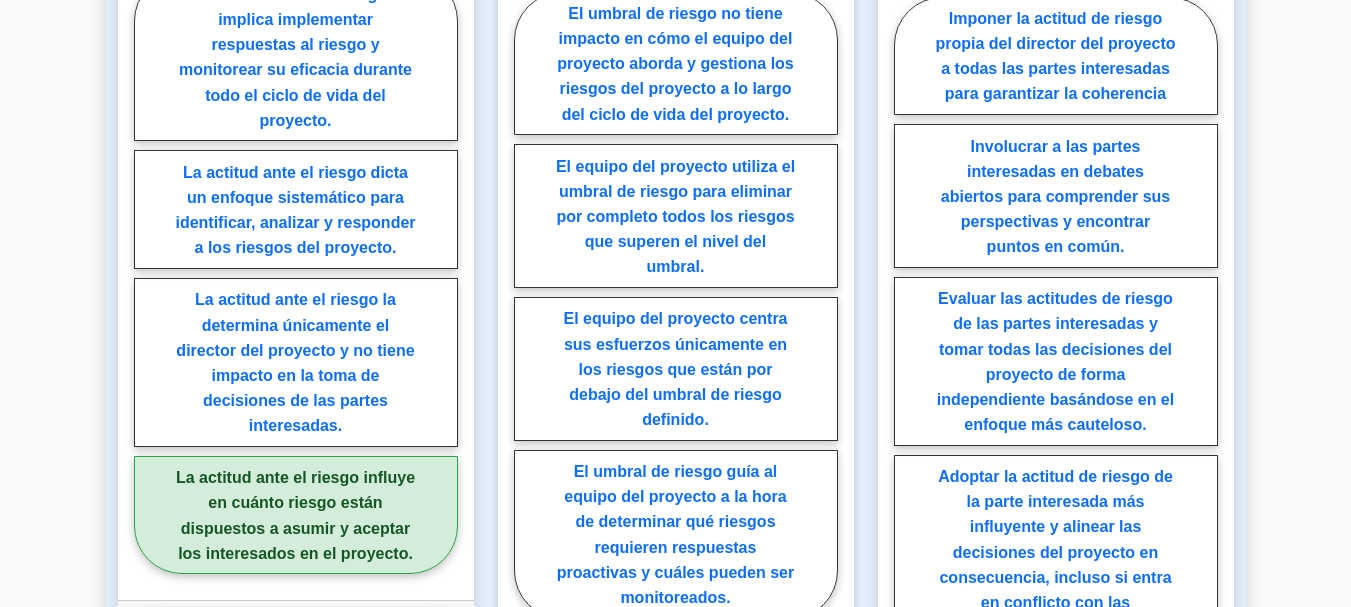 scroll, scrollTop: 2000, scrollLeft: 0, axis: vertical 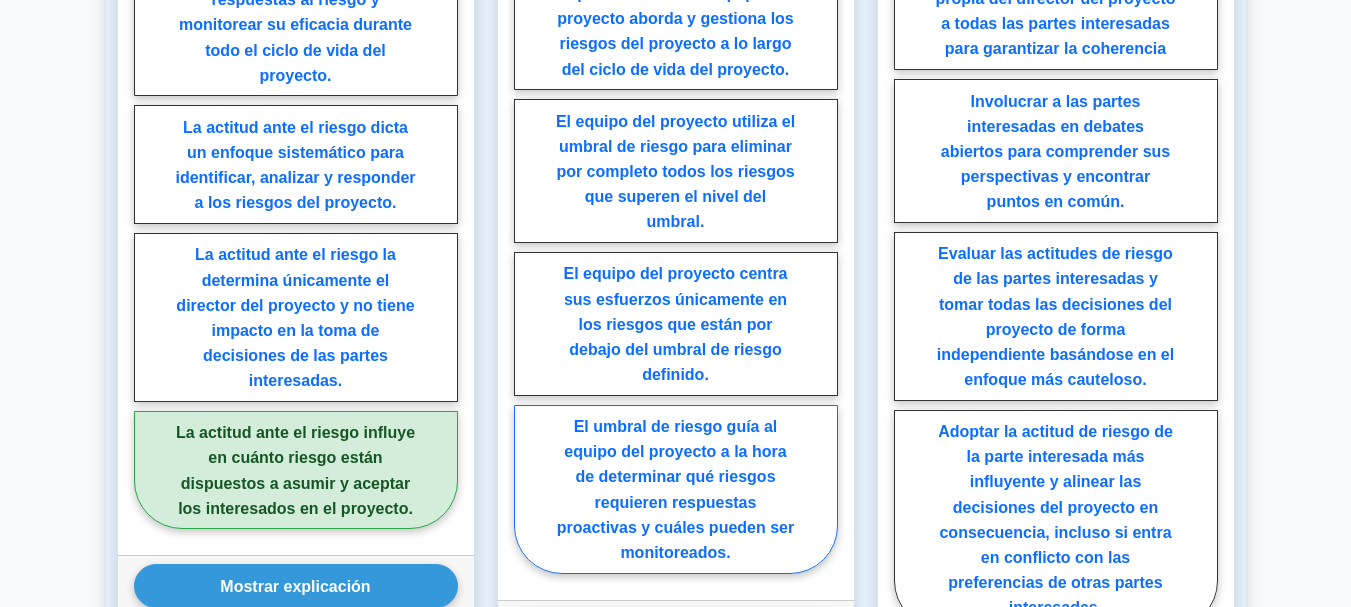 click on "El umbral de riesgo guía al equipo del proyecto a la hora de determinar qué riesgos requieren respuestas proactivas y cuáles pueden ser monitoreados." at bounding box center (675, 489) 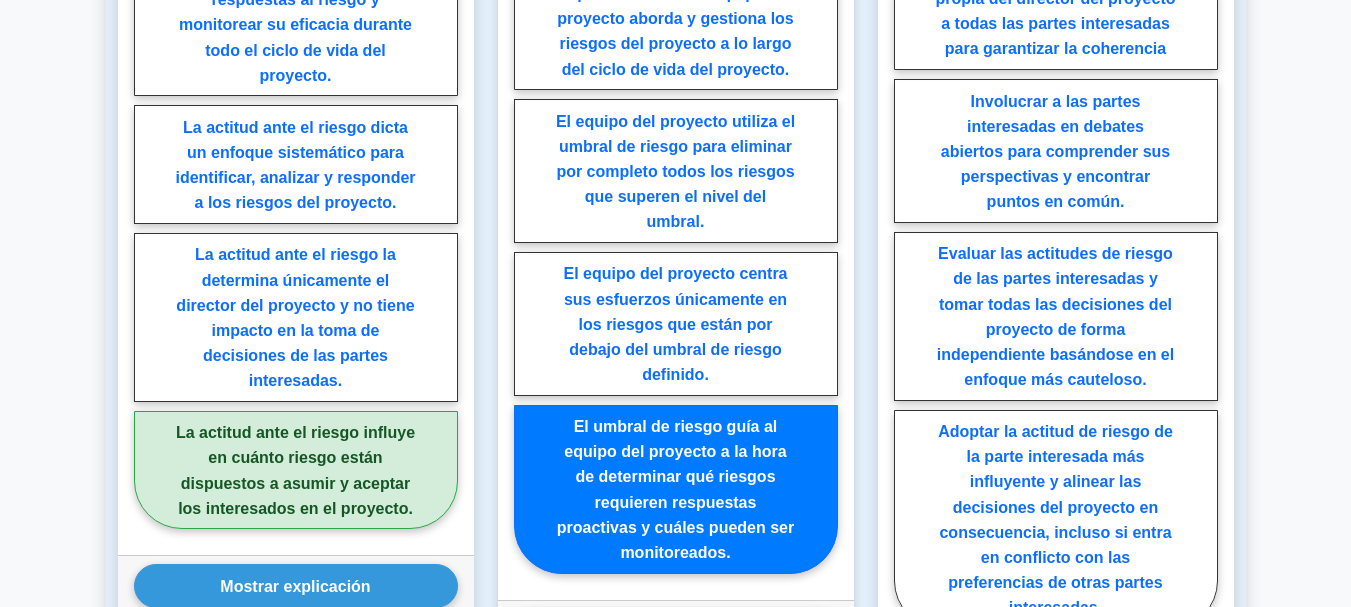 click on "Mostrar explicación" at bounding box center [676, 630] 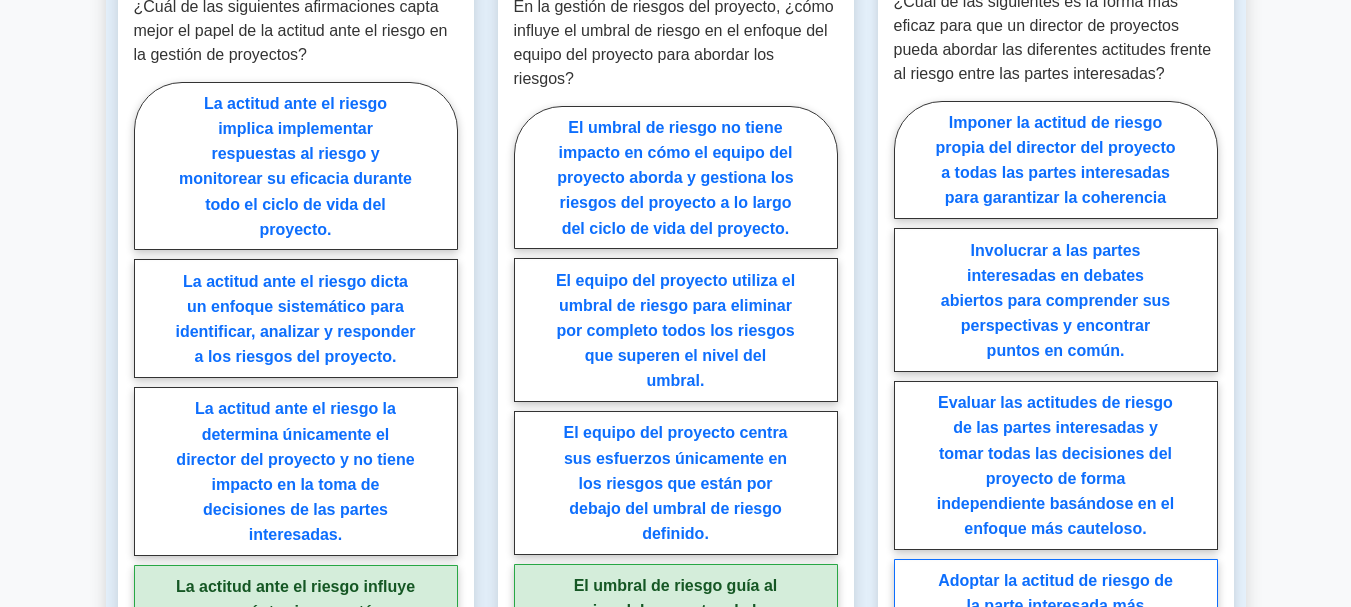 scroll, scrollTop: 1800, scrollLeft: 0, axis: vertical 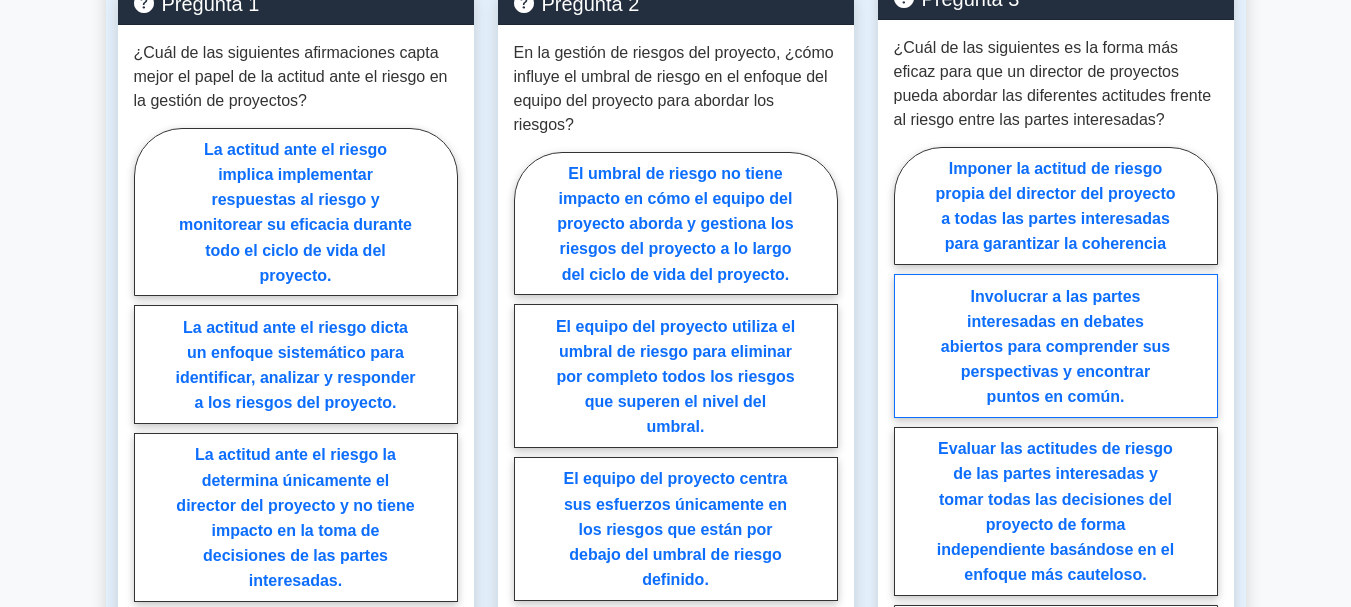 click on "Involucrar a las partes interesadas en debates abiertos para comprender sus perspectivas y encontrar puntos en común." at bounding box center [1055, 346] 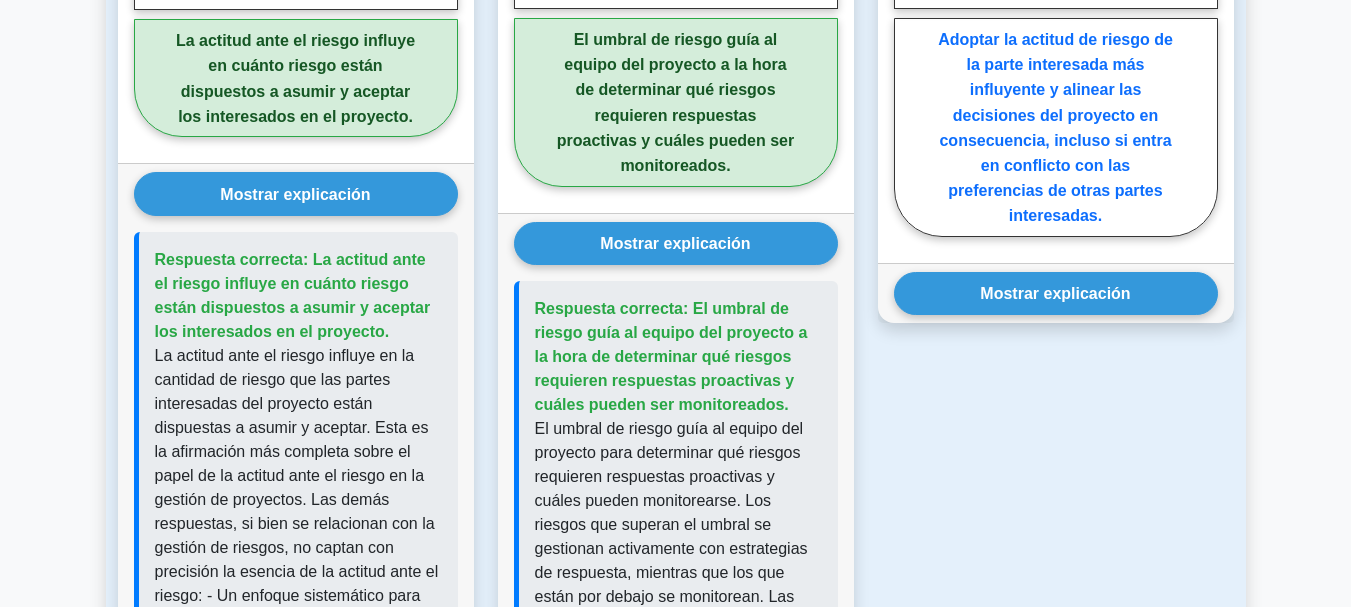 scroll, scrollTop: 2400, scrollLeft: 0, axis: vertical 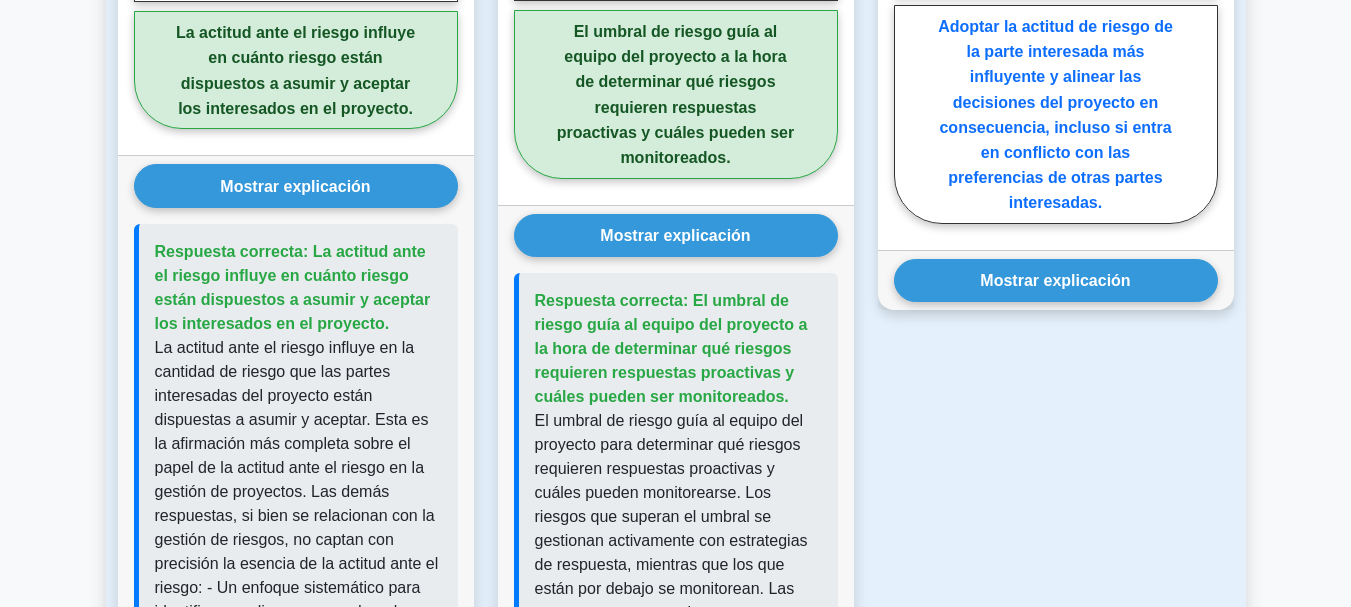 drag, startPoint x: 1102, startPoint y: 269, endPoint x: 1153, endPoint y: 288, distance: 54.42426 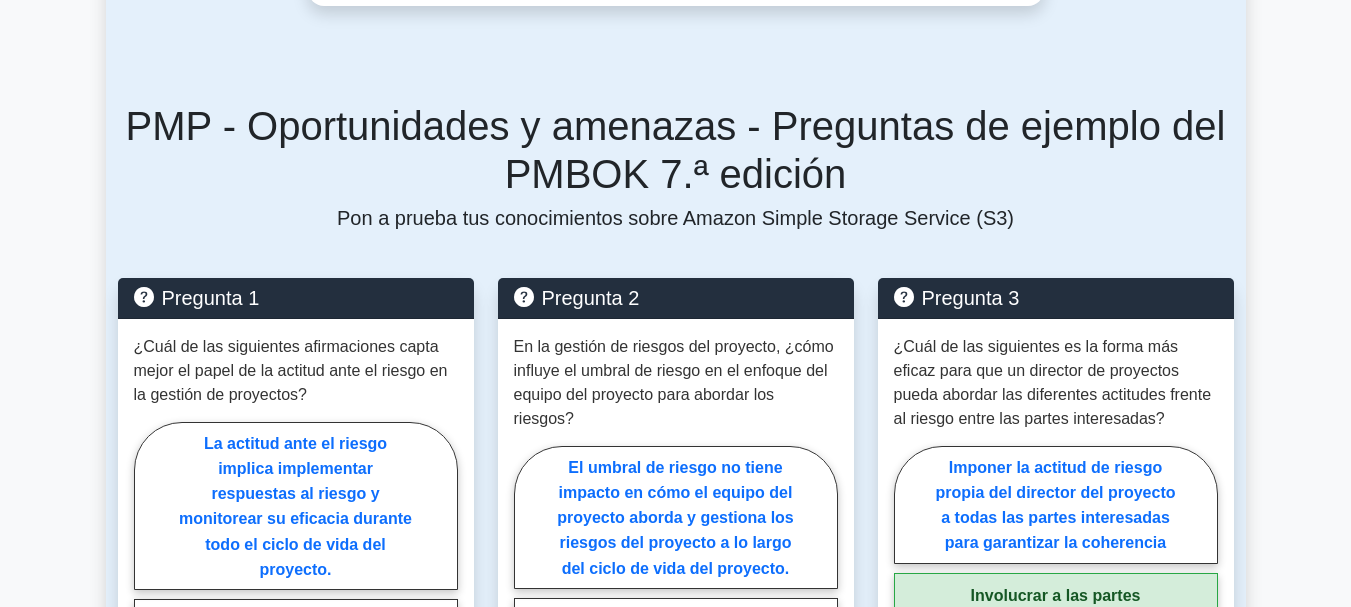 scroll, scrollTop: 1300, scrollLeft: 0, axis: vertical 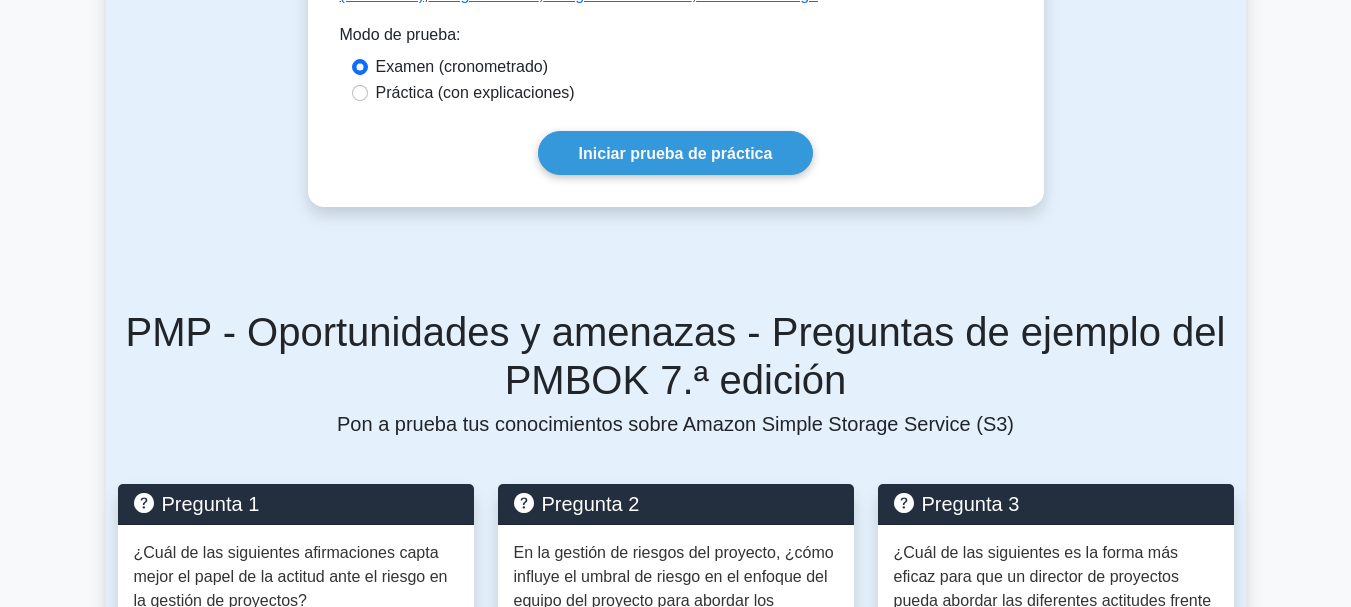 drag, startPoint x: 645, startPoint y: 132, endPoint x: 743, endPoint y: 168, distance: 104.40307 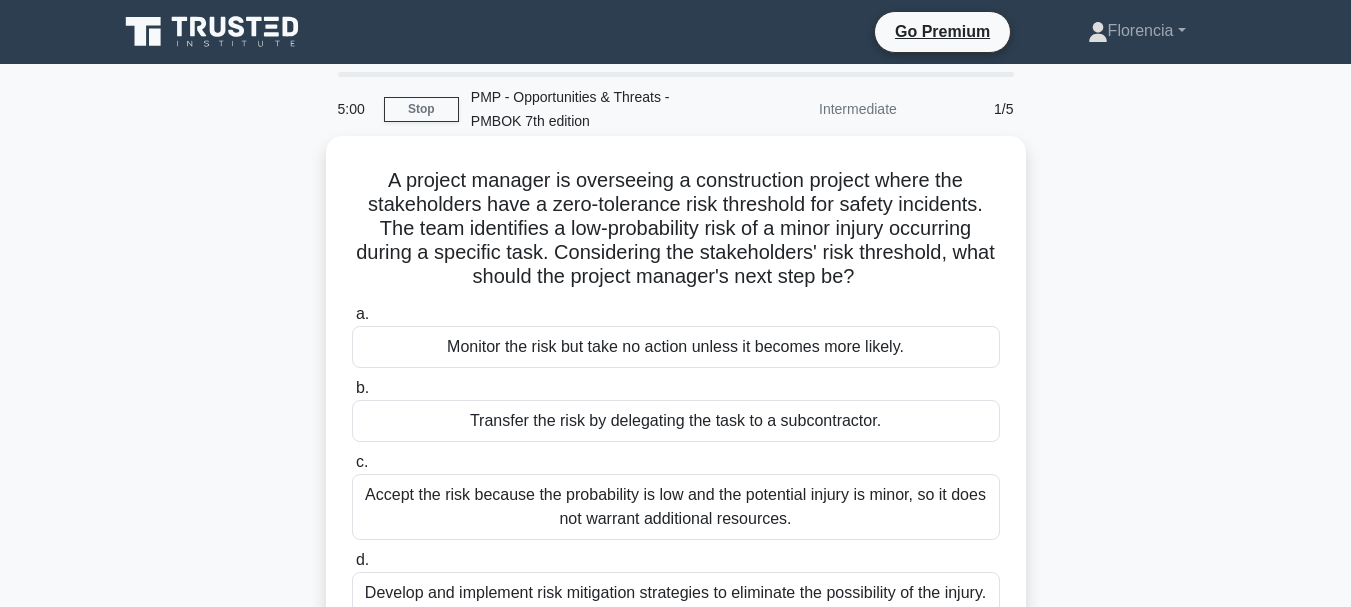 scroll, scrollTop: 0, scrollLeft: 0, axis: both 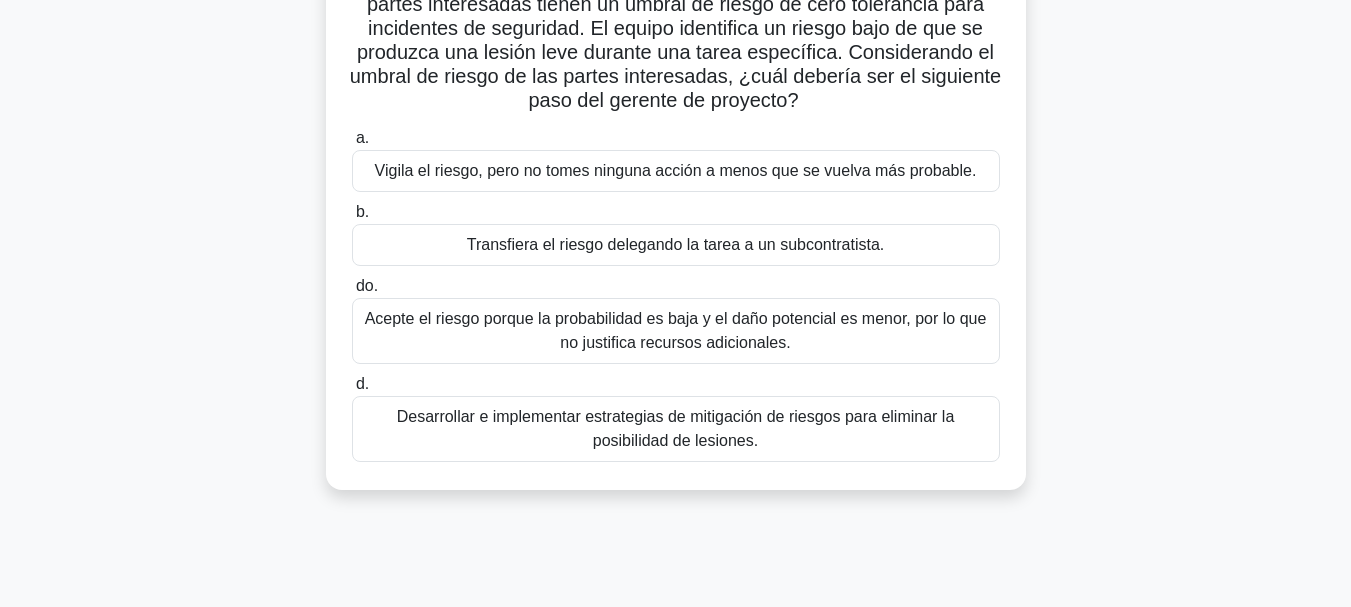 click on "Desarrollar e implementar estrategias de mitigación de riesgos para eliminar la posibilidad de lesiones." at bounding box center [676, 429] 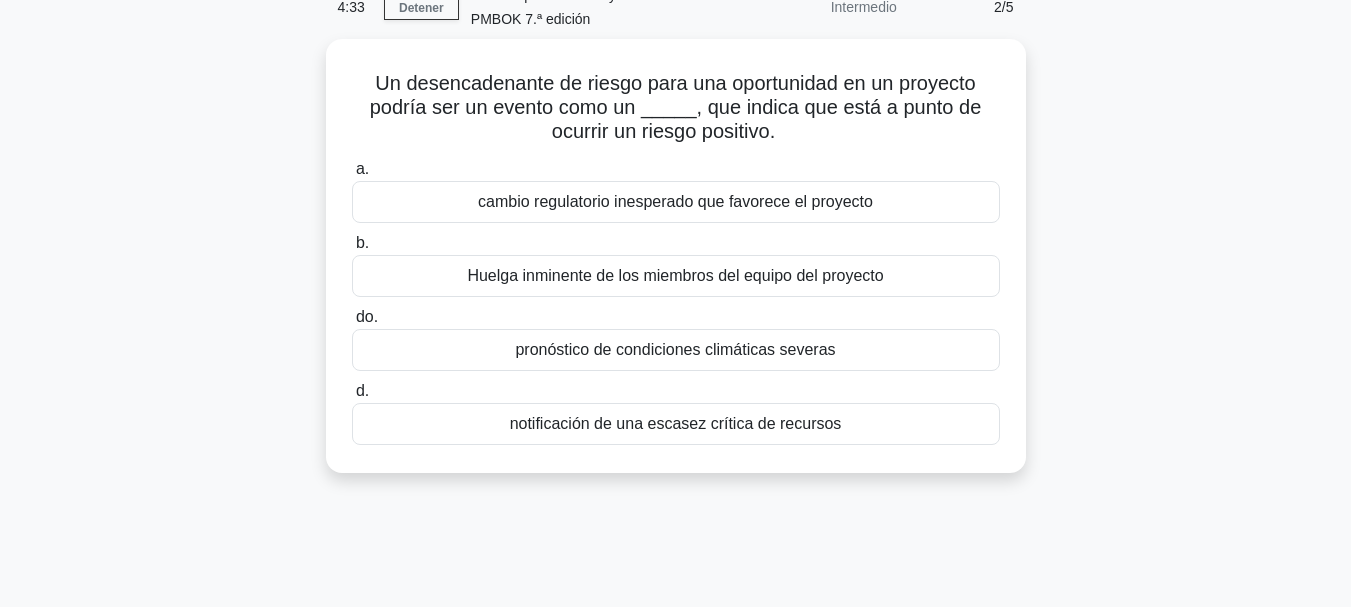 scroll, scrollTop: 0, scrollLeft: 0, axis: both 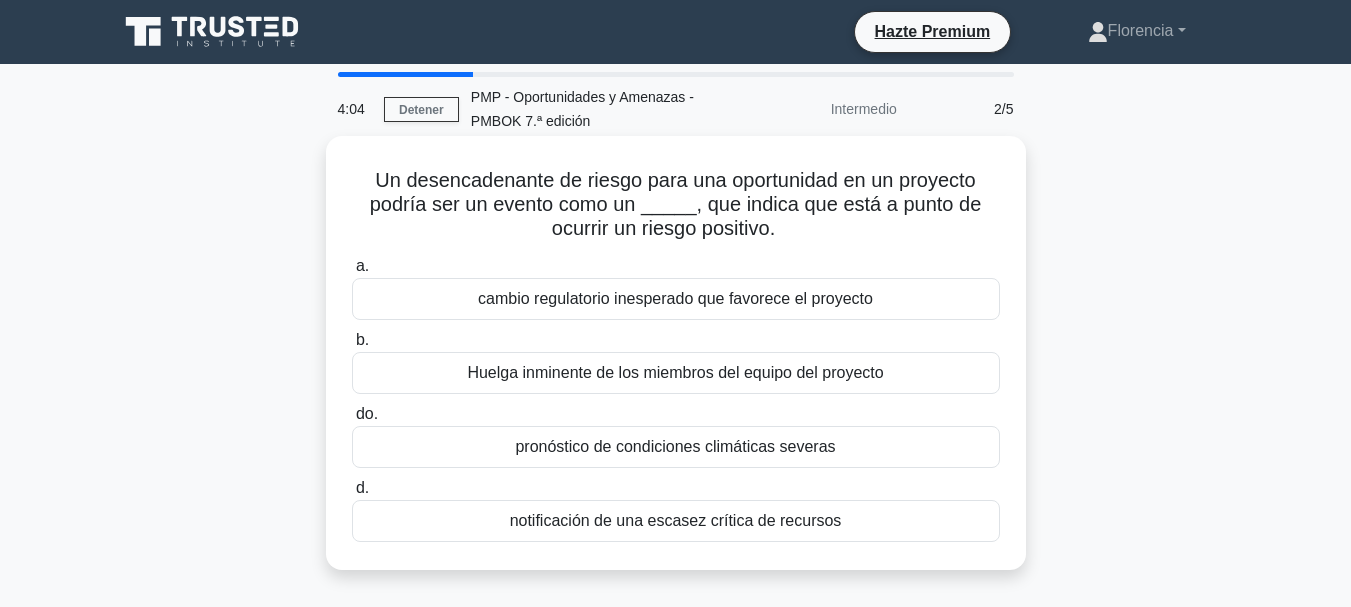 click on "cambio regulatorio inesperado que favorece el proyecto" at bounding box center [675, 298] 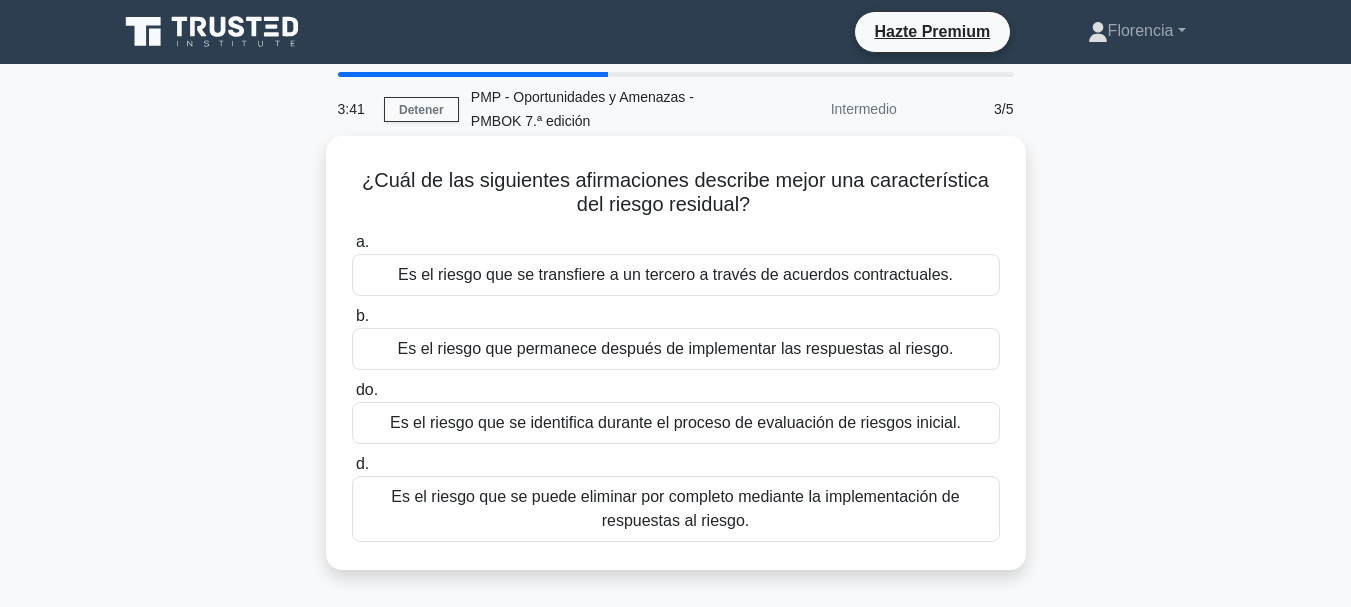 click on "Es el riesgo que se puede eliminar por completo mediante la implementación de respuestas al riesgo." at bounding box center [676, 509] 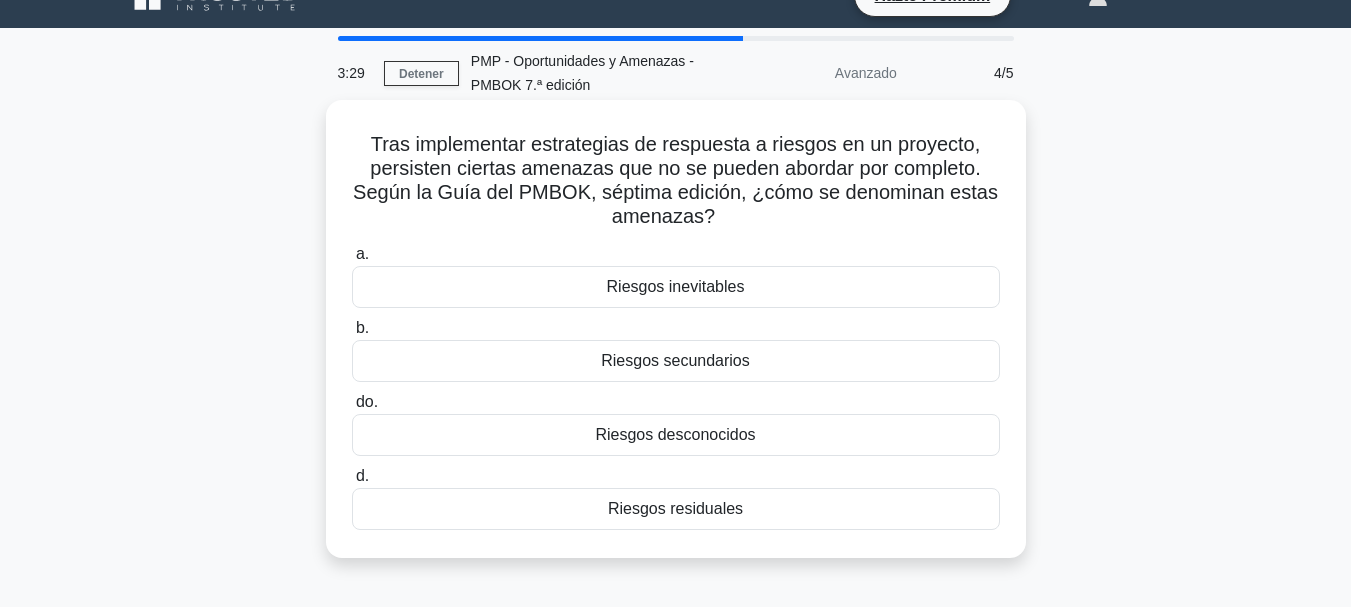 scroll, scrollTop: 0, scrollLeft: 0, axis: both 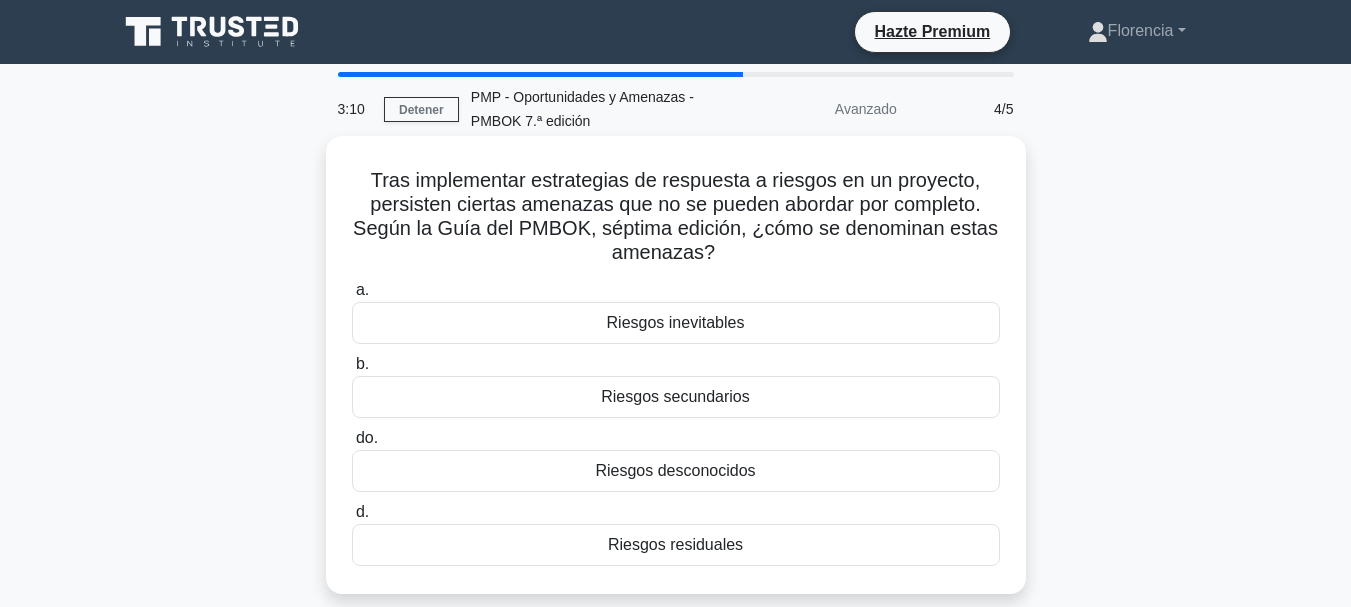 click on "Tras implementar estrategias de respuesta a riesgos en un proyecto, persisten ciertas amenazas que no se pueden abordar por completo. Según la Guía del PMBOK, séptima edición, ¿cómo se denominan estas amenazas?" at bounding box center (675, 216) 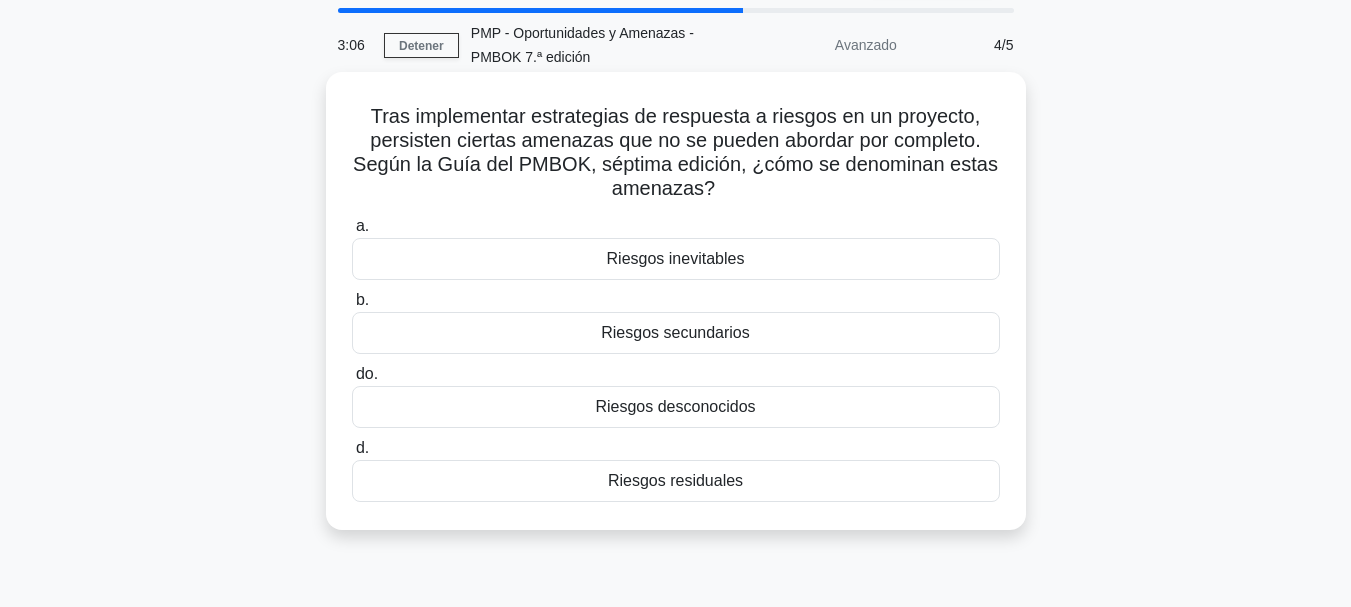 scroll, scrollTop: 100, scrollLeft: 0, axis: vertical 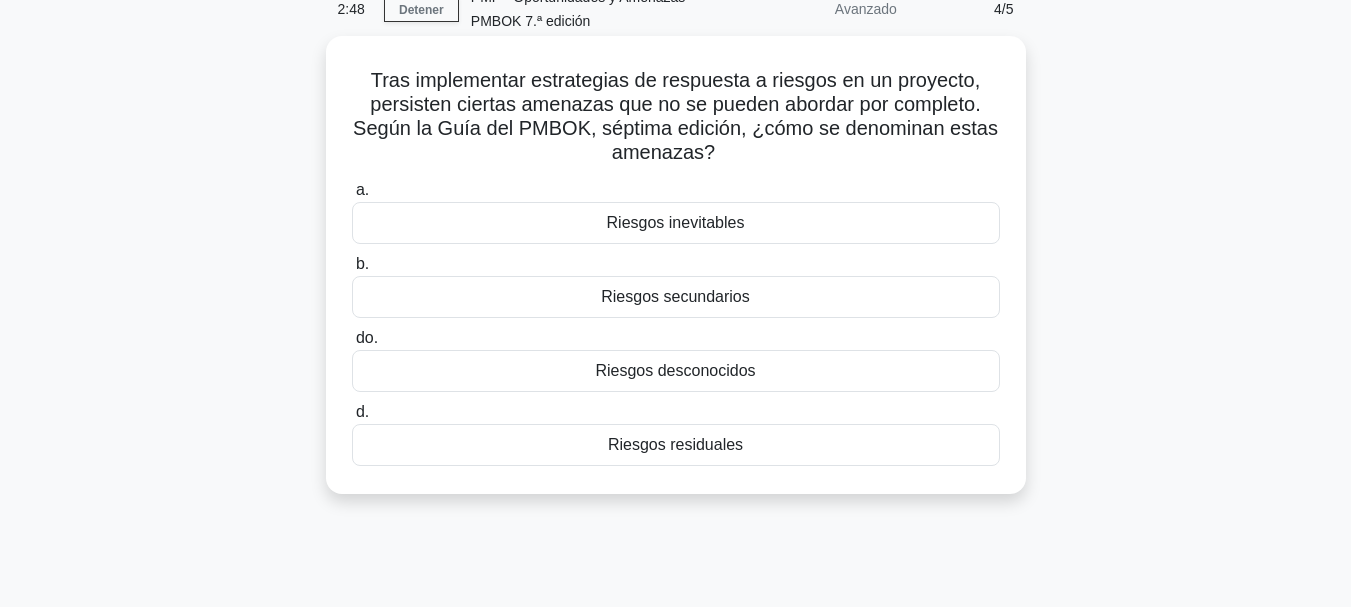 click on "Riesgos inevitables" at bounding box center (676, 223) 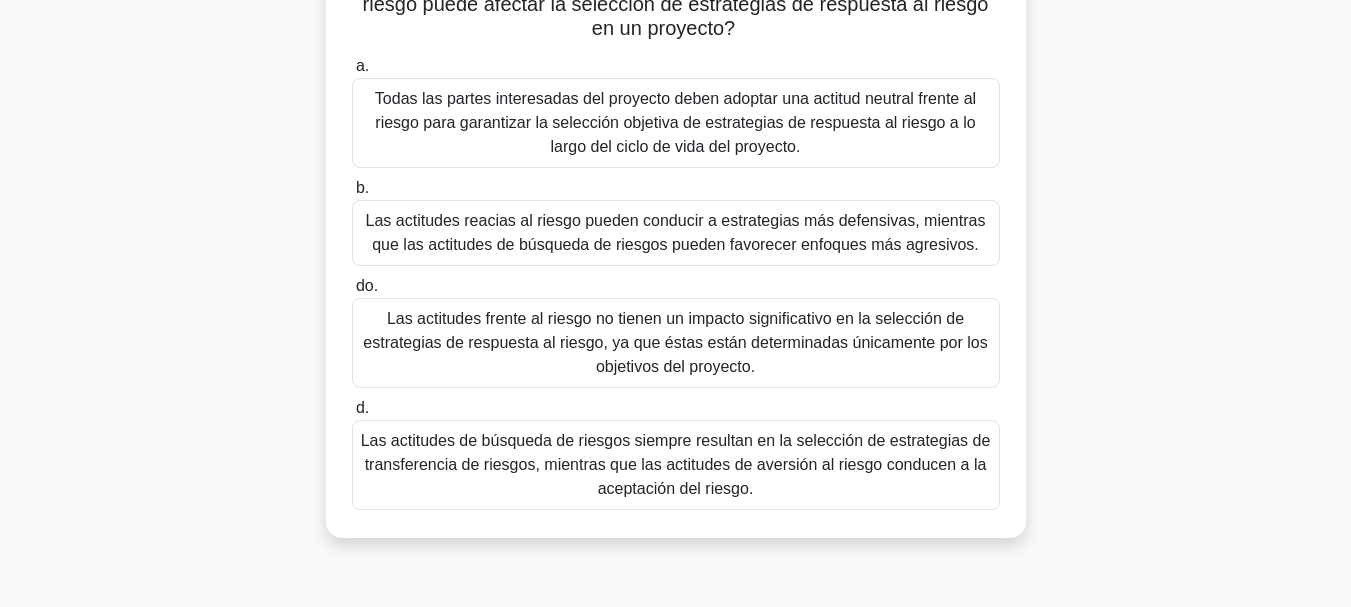 scroll, scrollTop: 100, scrollLeft: 0, axis: vertical 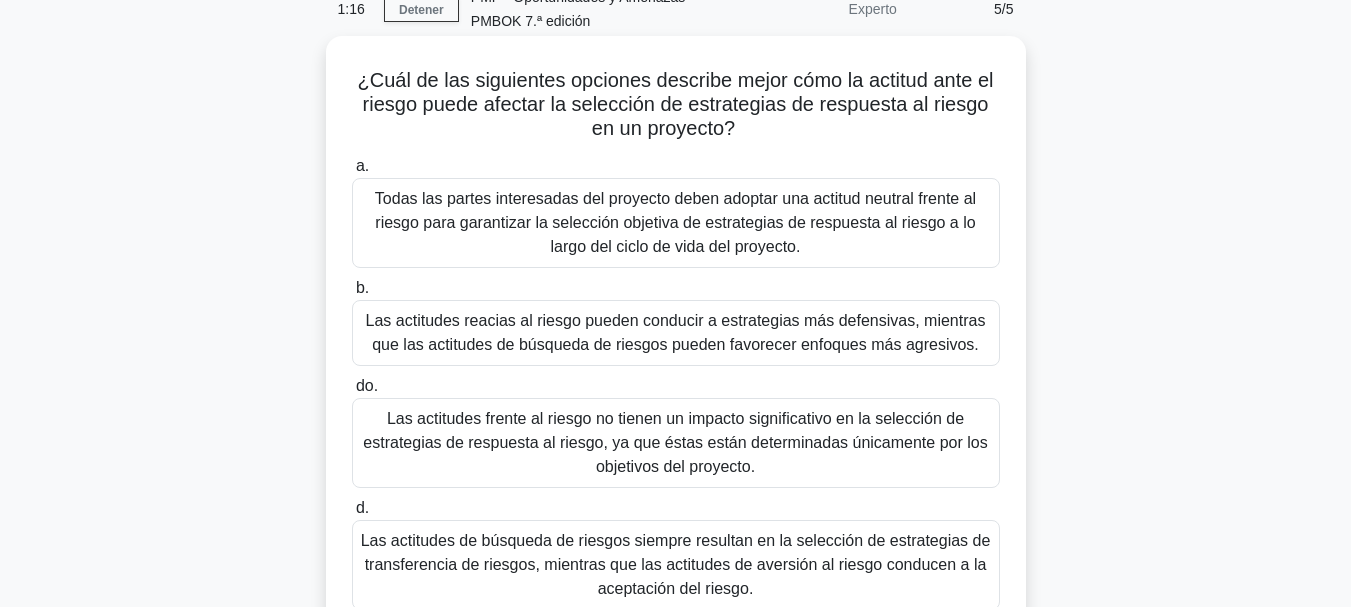 click on "Todas las partes interesadas del proyecto deben adoptar una actitud neutral frente al riesgo para garantizar la selección objetiva de estrategias de respuesta al riesgo a lo largo del ciclo de vida del proyecto." at bounding box center [676, 223] 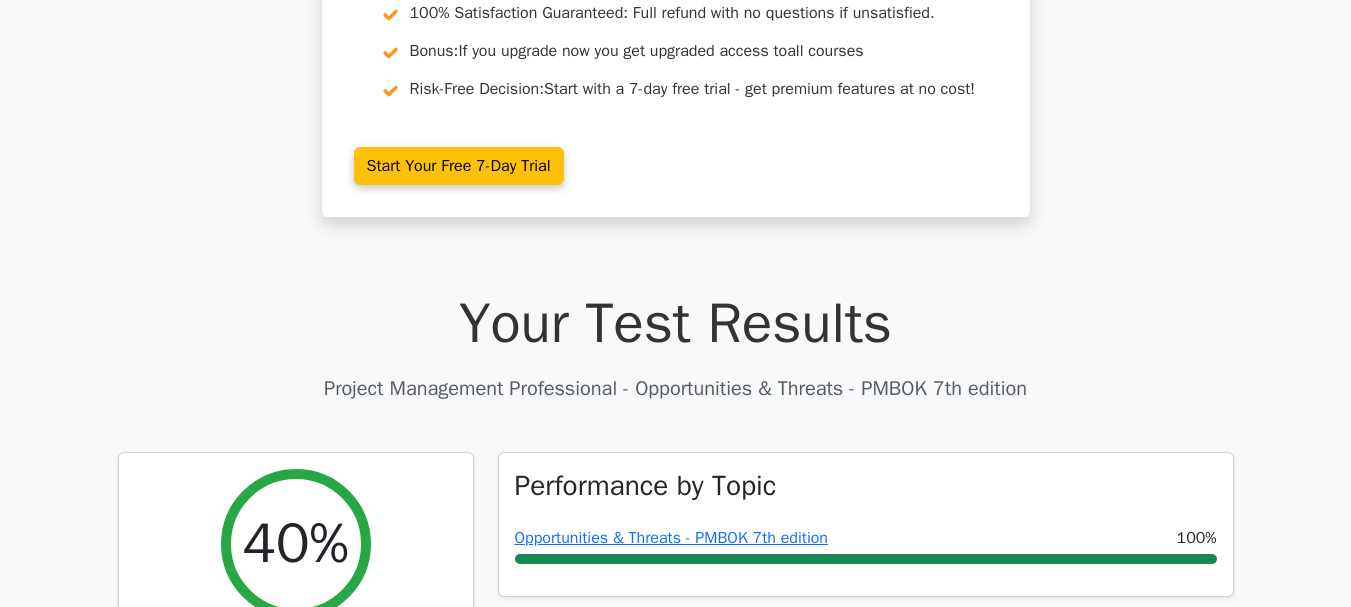 scroll, scrollTop: 0, scrollLeft: 0, axis: both 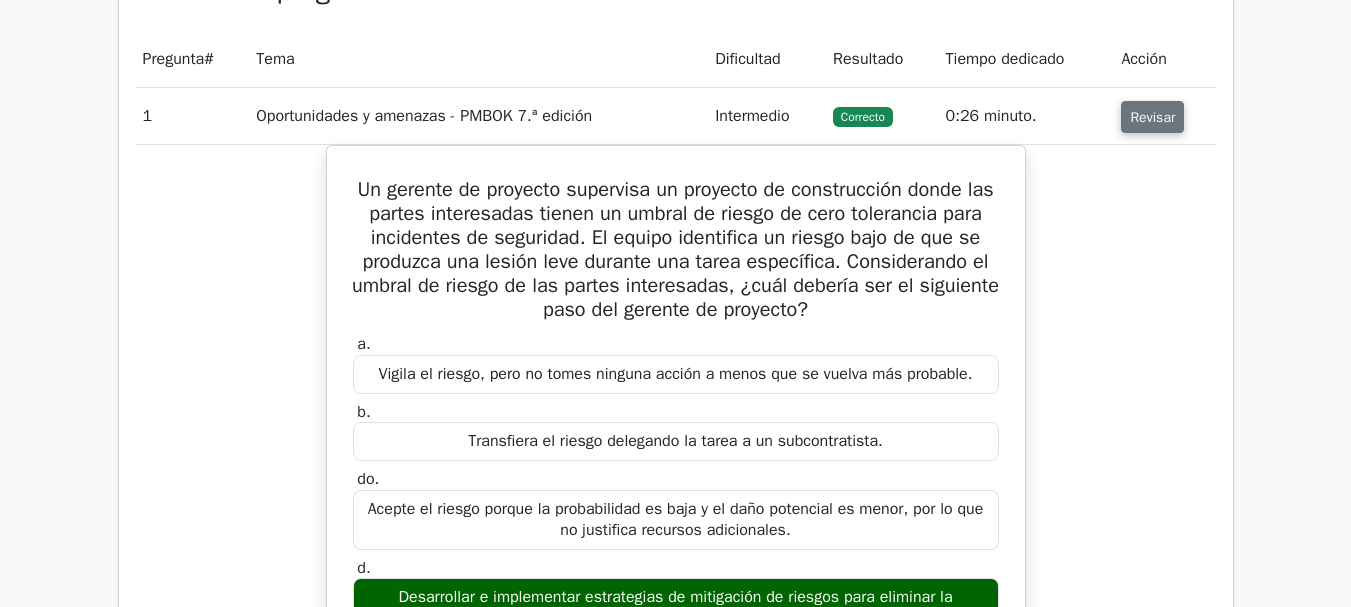 click on "Revisar" at bounding box center [1152, 117] 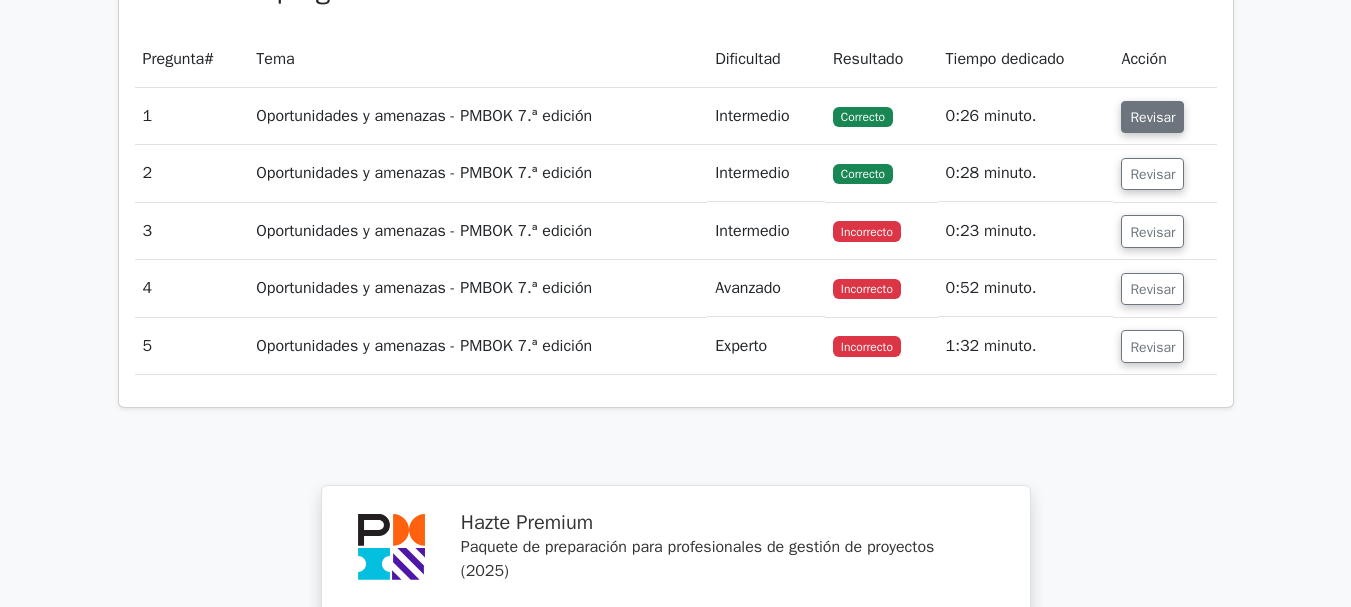click on "Revisar" at bounding box center (1152, 117) 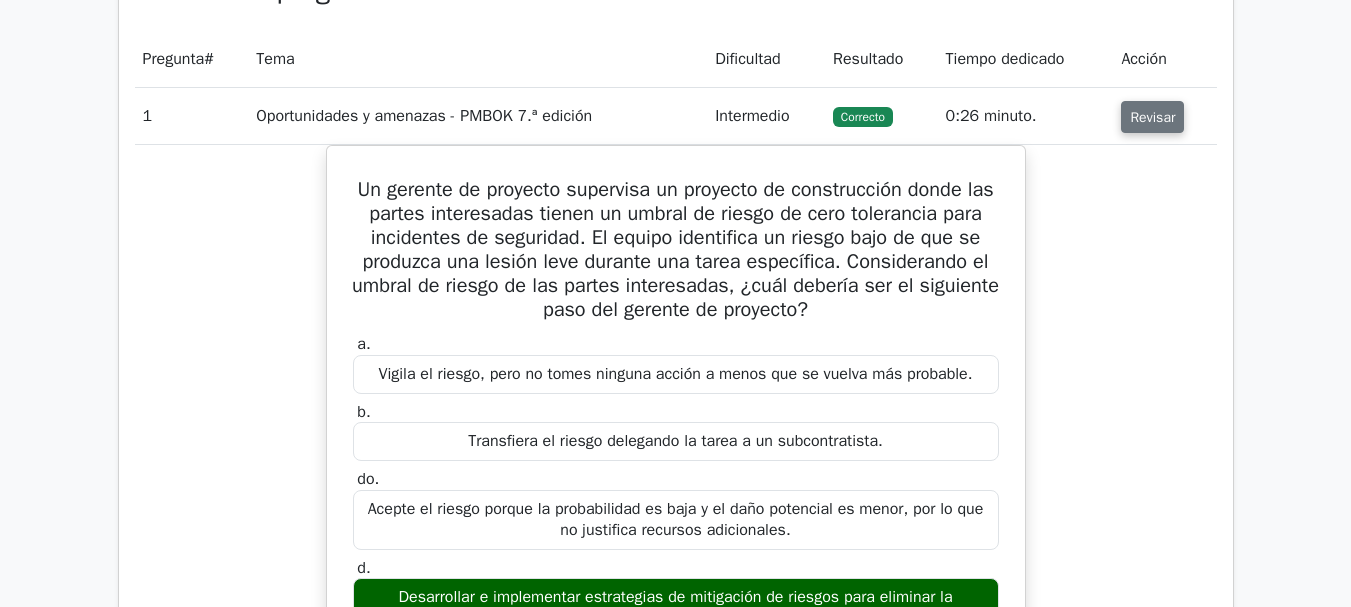 scroll, scrollTop: 1600, scrollLeft: 0, axis: vertical 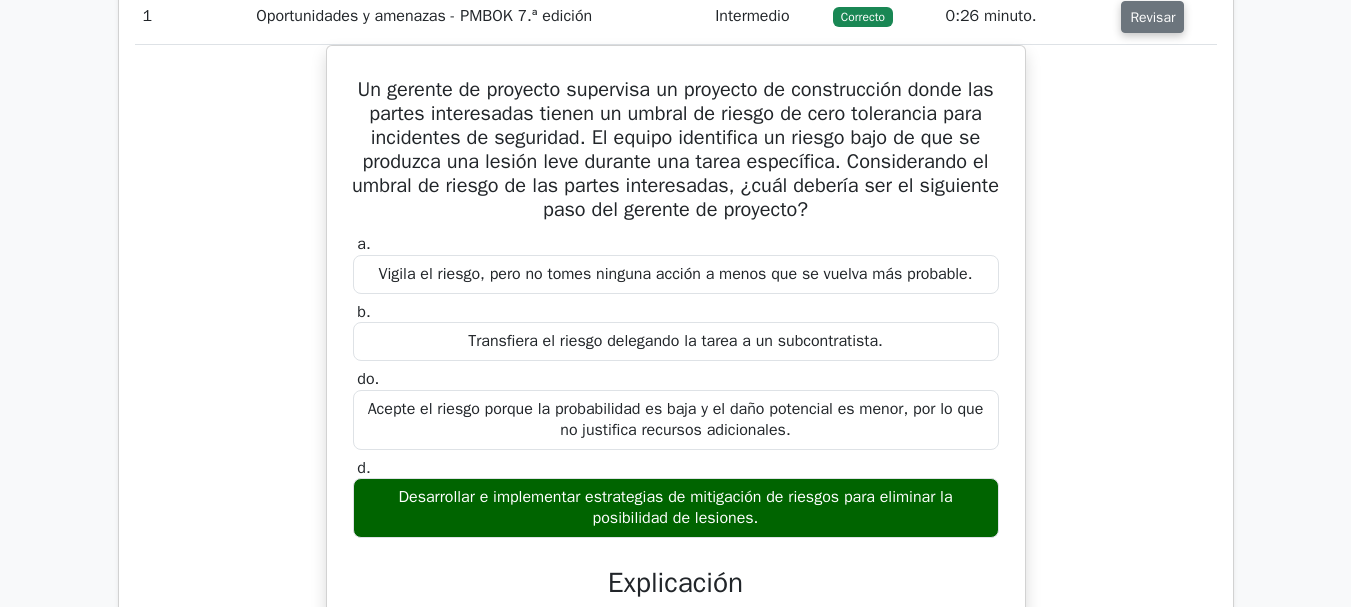 click on "Revisar" at bounding box center (1152, 17) 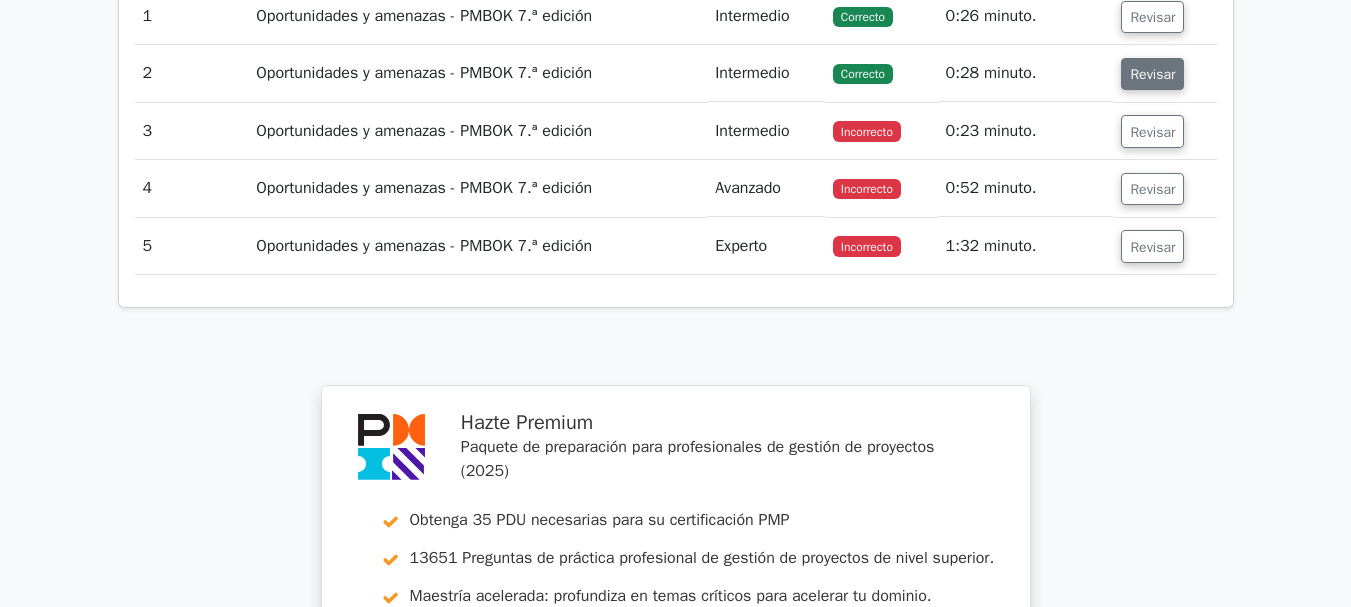click on "Revisar" at bounding box center (1152, 74) 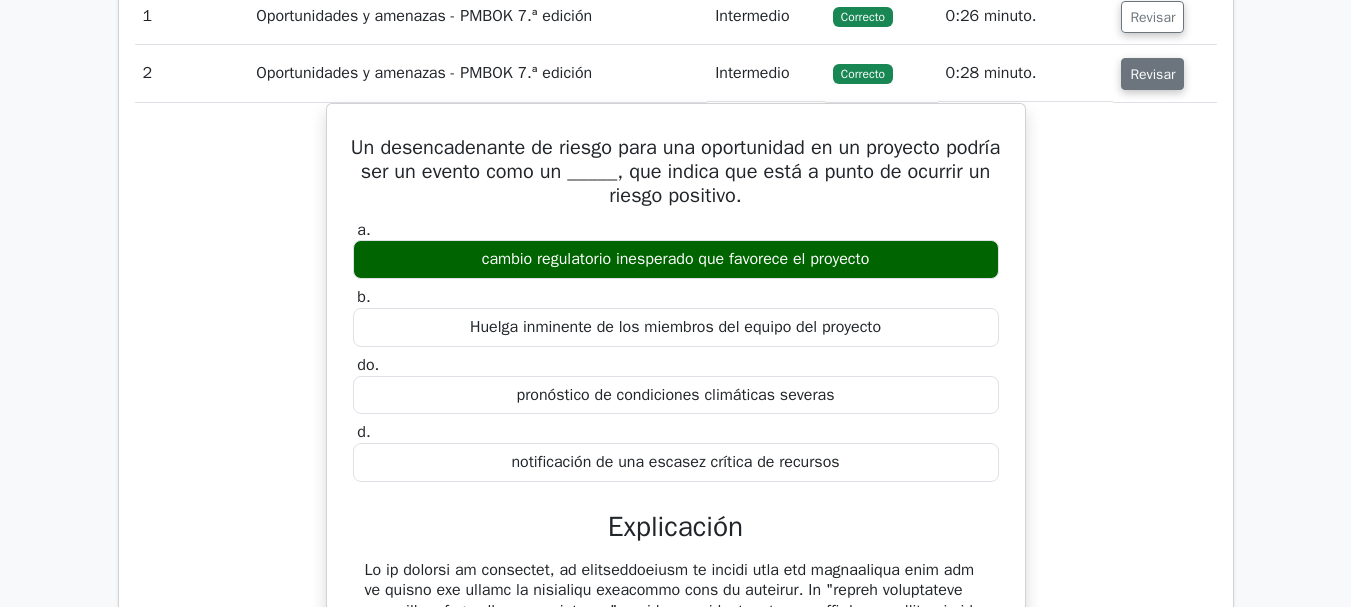 click on "Revisar" at bounding box center [1152, 74] 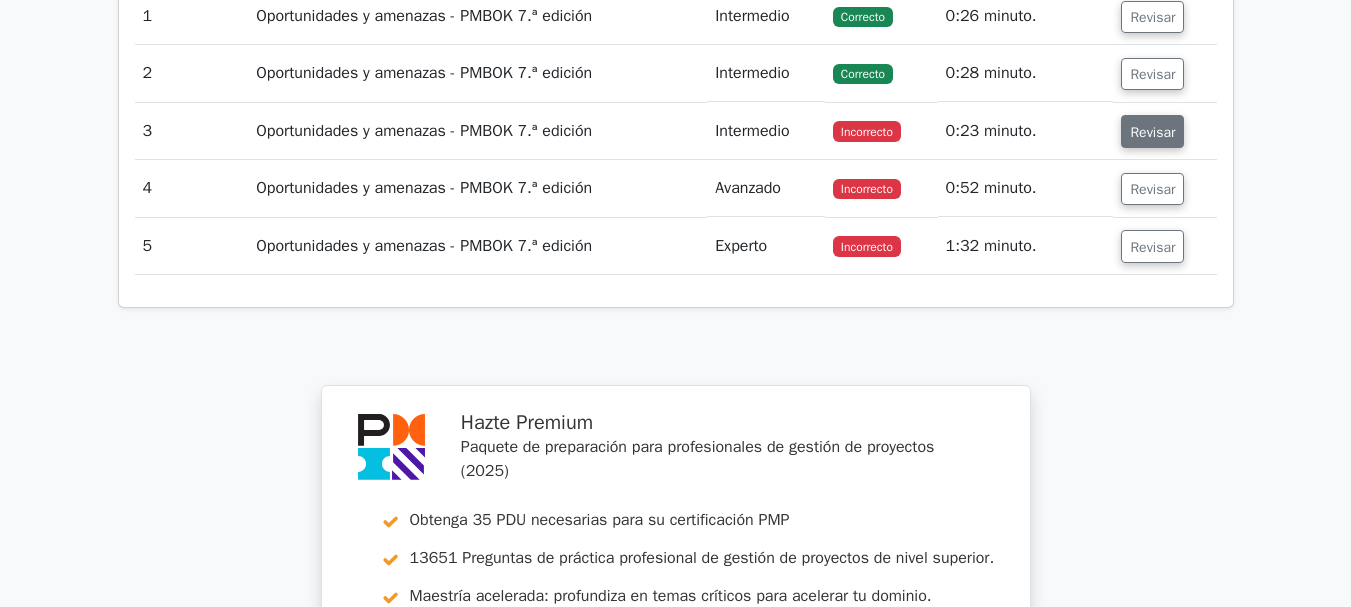 click on "Revisar" at bounding box center [1152, 132] 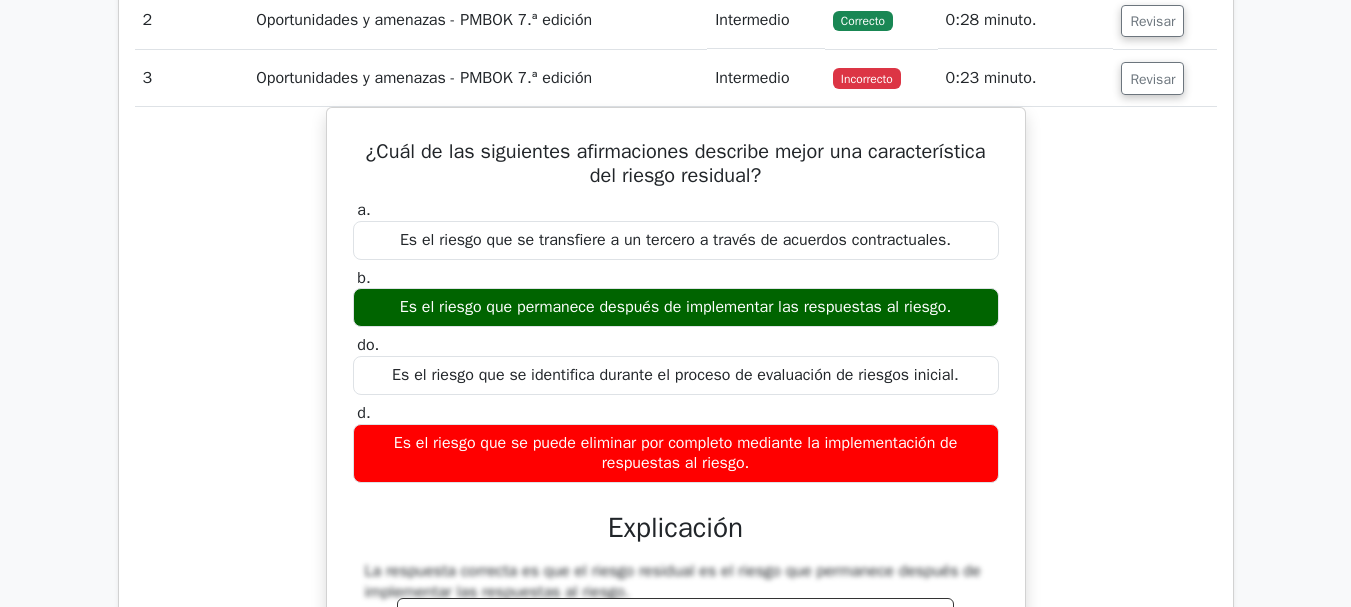 scroll, scrollTop: 1700, scrollLeft: 0, axis: vertical 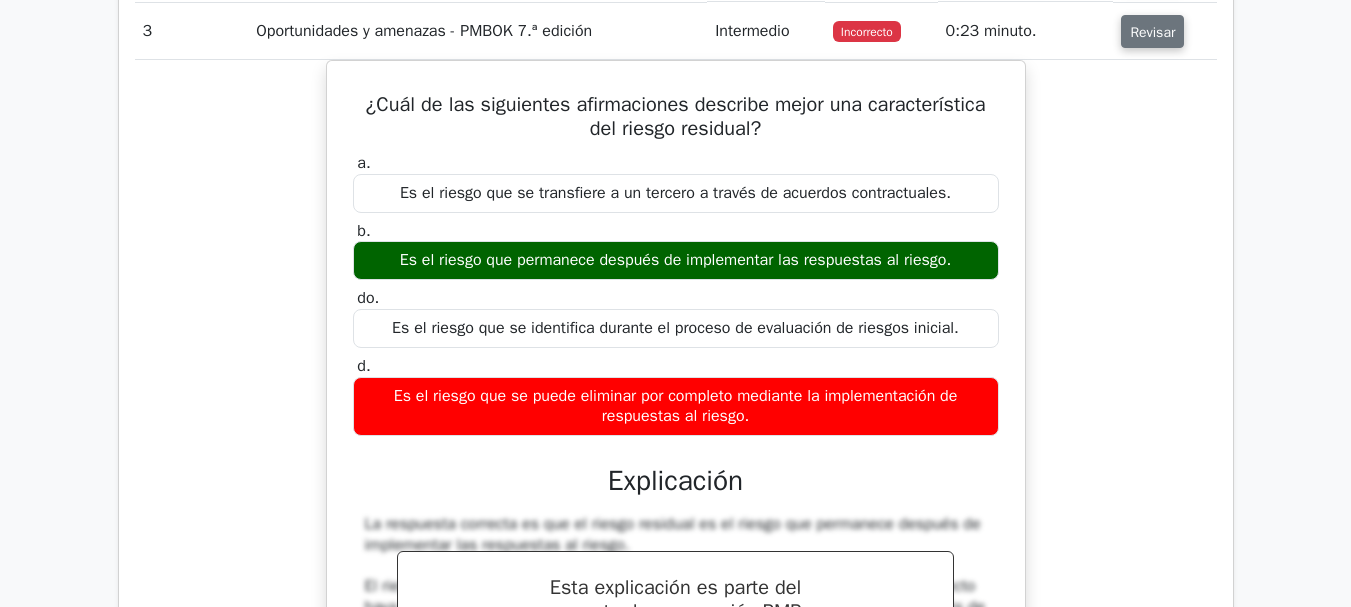 click on "Revisar" at bounding box center (1152, 32) 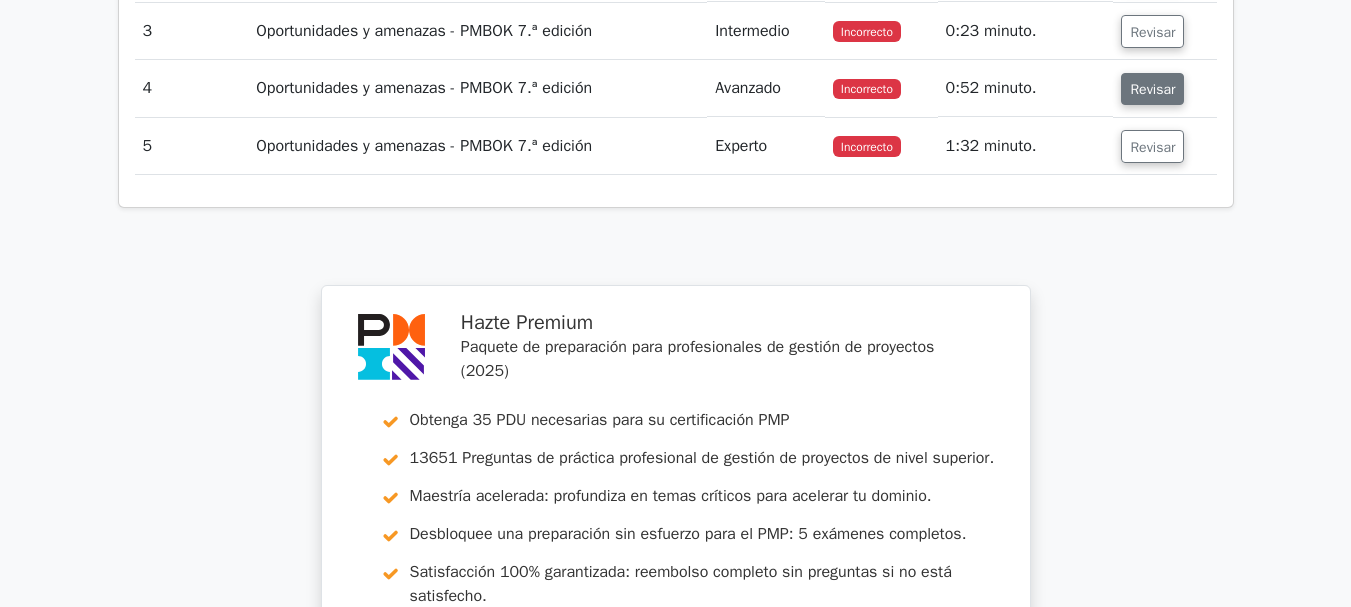 click on "Revisar" at bounding box center (1152, 89) 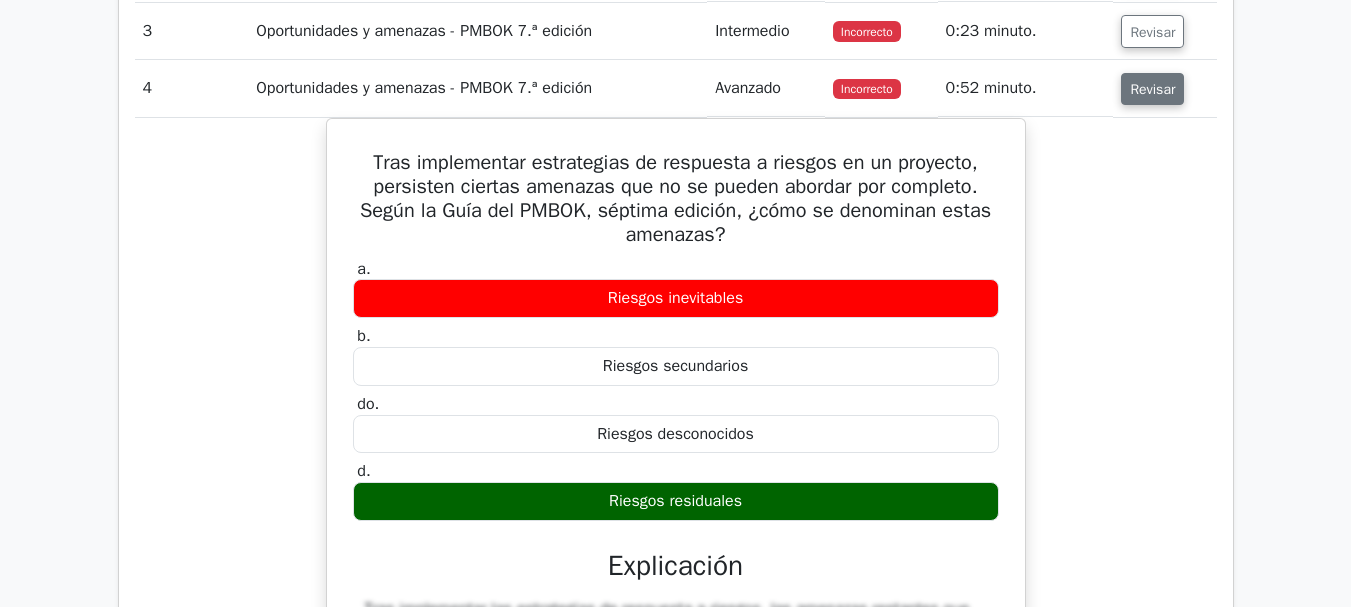 click on "Revisar" at bounding box center [1152, 89] 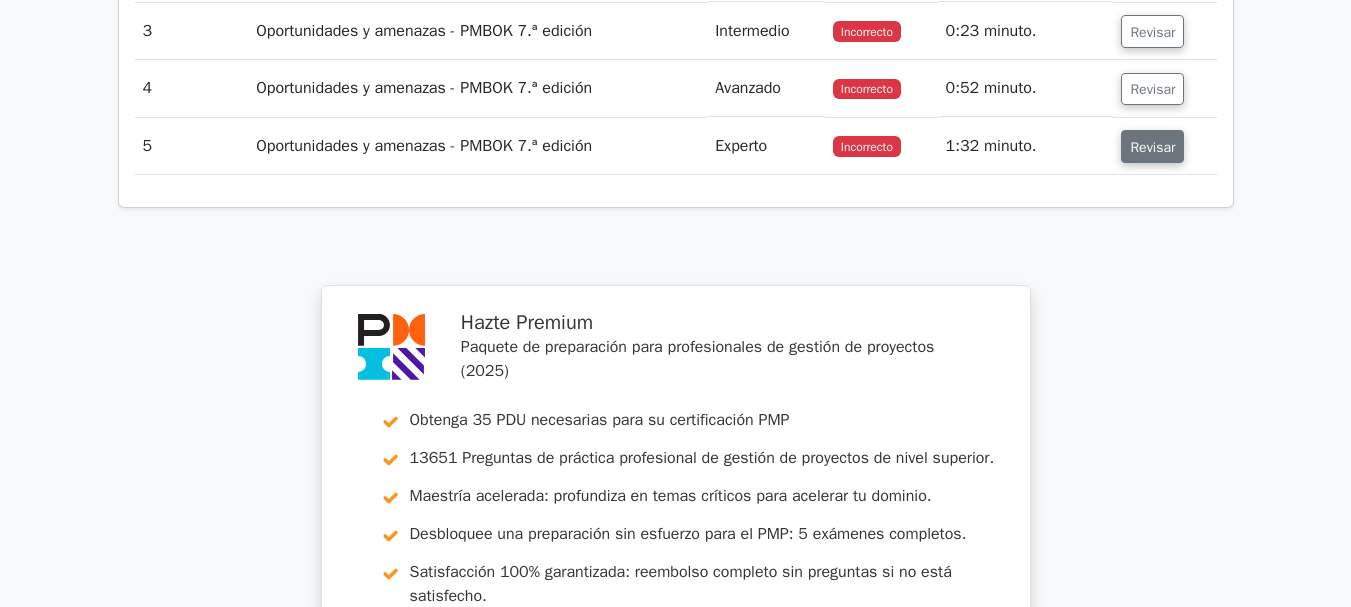 click on "Revisar" at bounding box center (1152, 147) 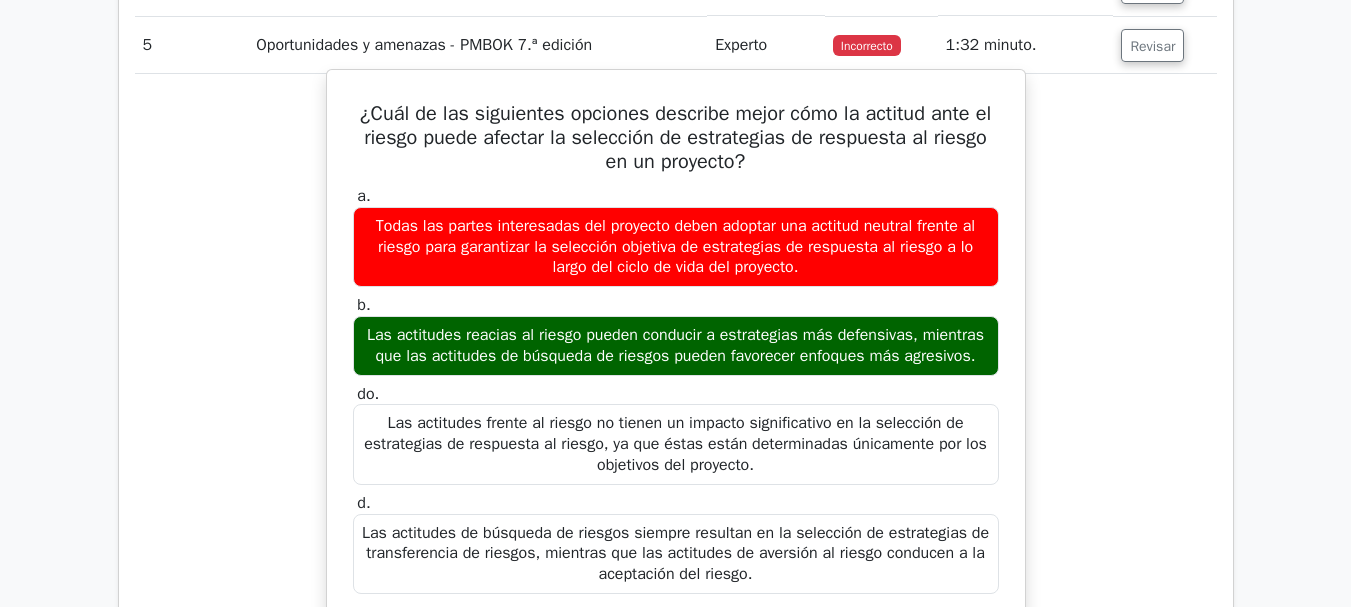 scroll, scrollTop: 1800, scrollLeft: 0, axis: vertical 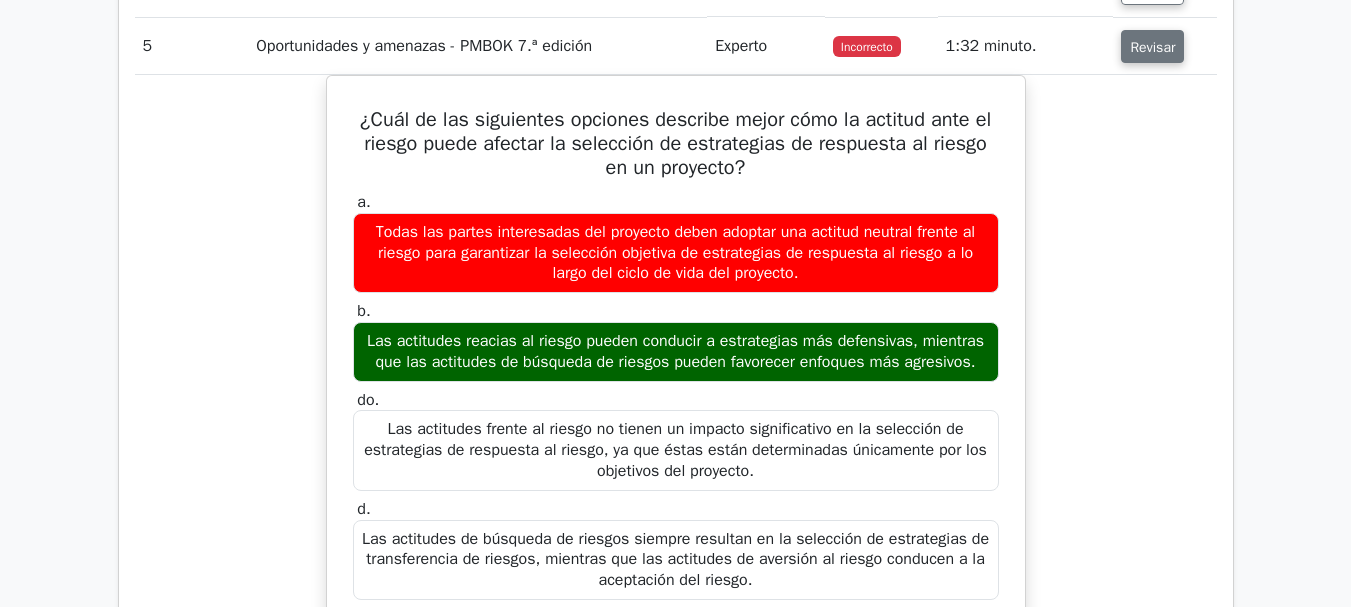 click on "Revisar" at bounding box center (1152, 47) 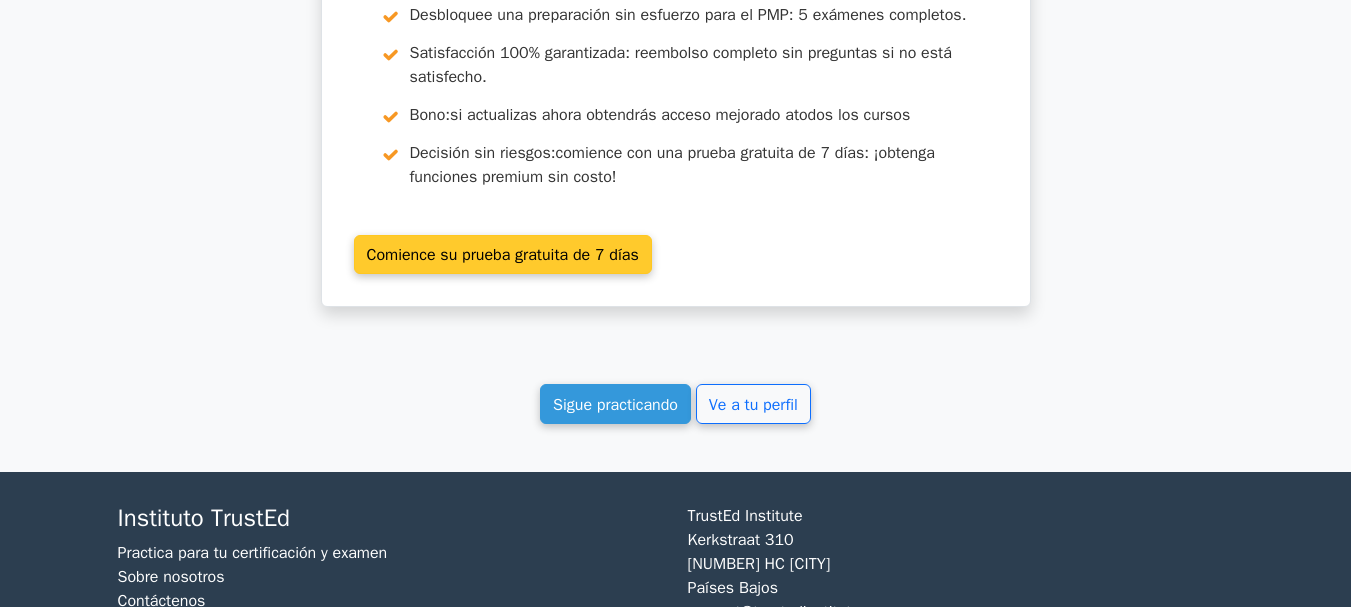 scroll, scrollTop: 2300, scrollLeft: 0, axis: vertical 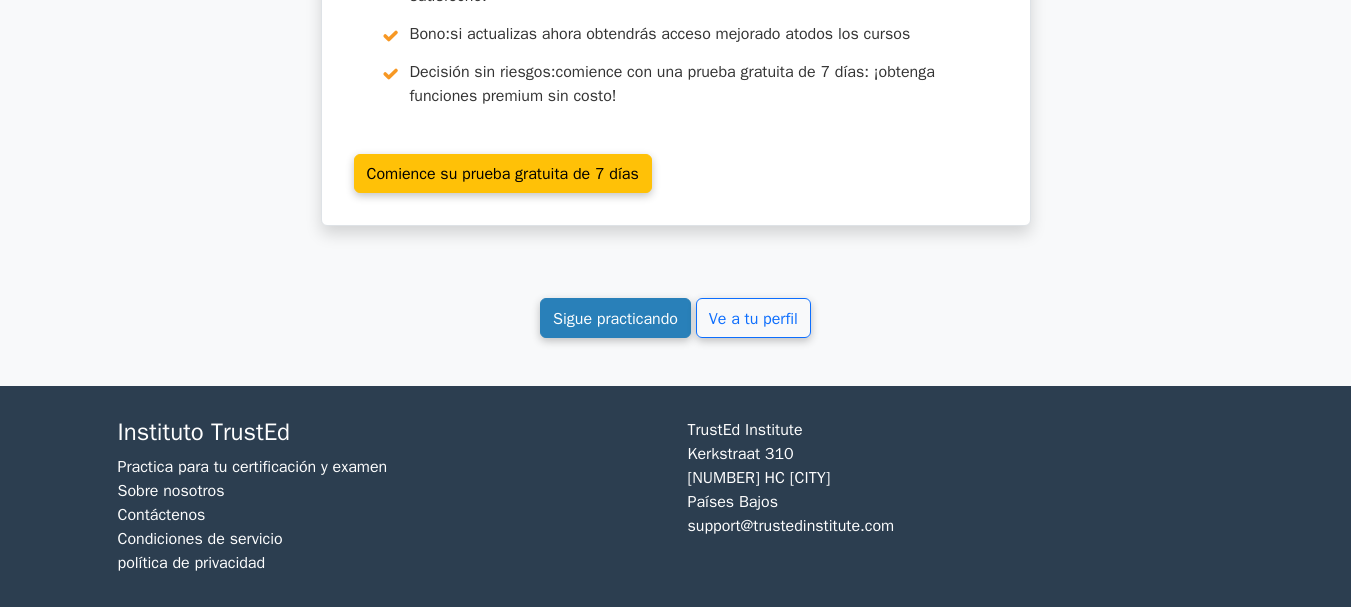 click on "Sigue practicando" at bounding box center [615, 319] 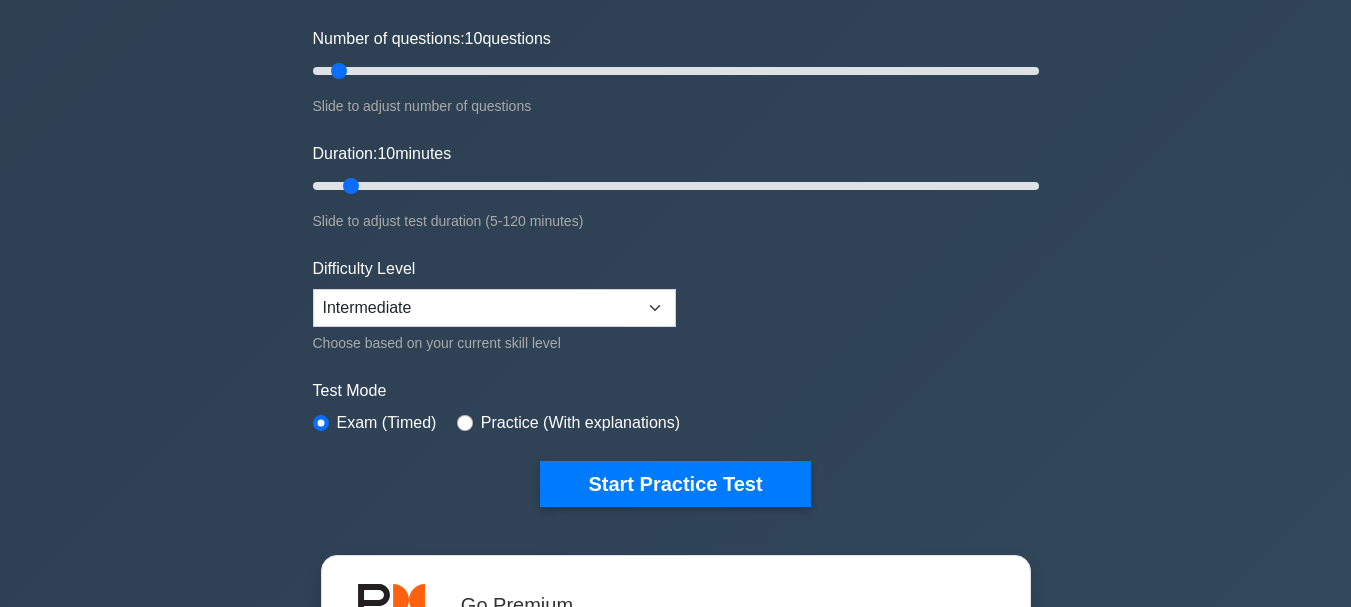 scroll, scrollTop: 600, scrollLeft: 0, axis: vertical 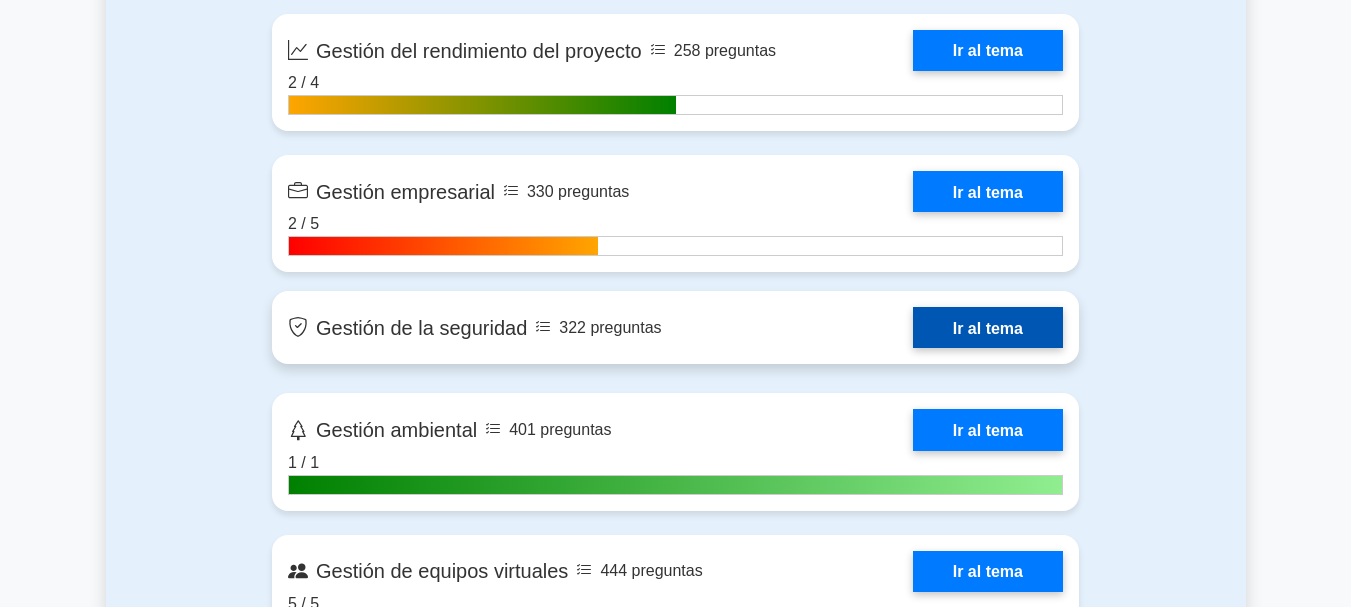 click on "Ir al tema" at bounding box center (988, 327) 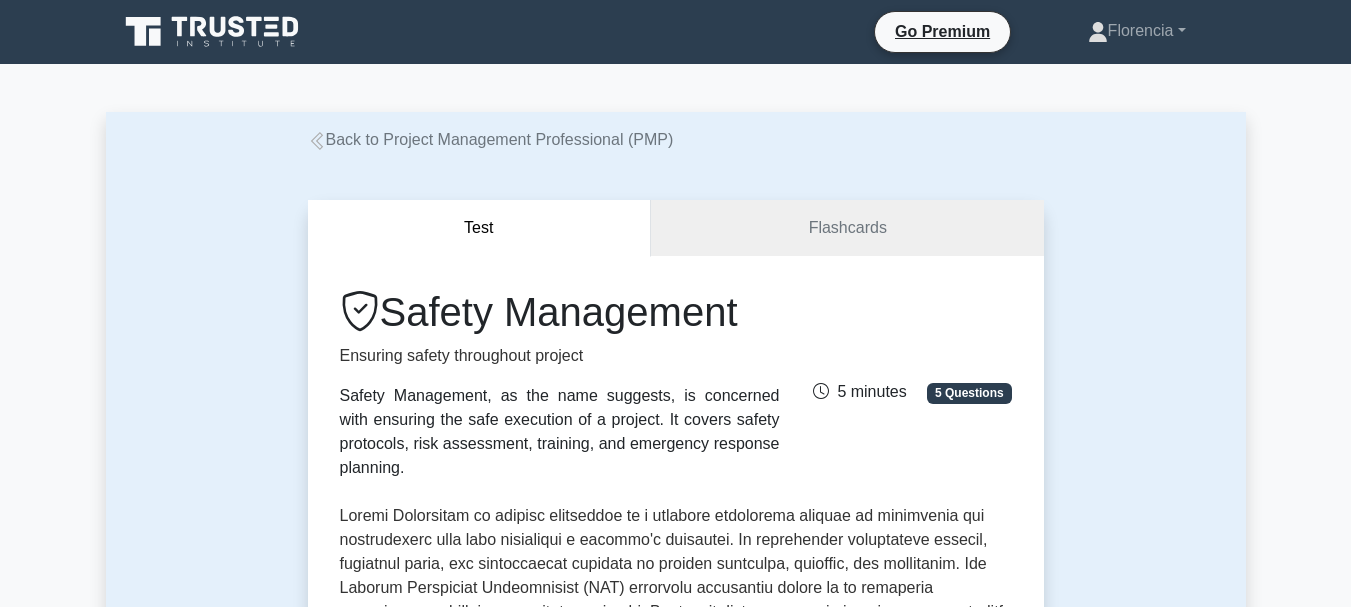 scroll, scrollTop: 0, scrollLeft: 0, axis: both 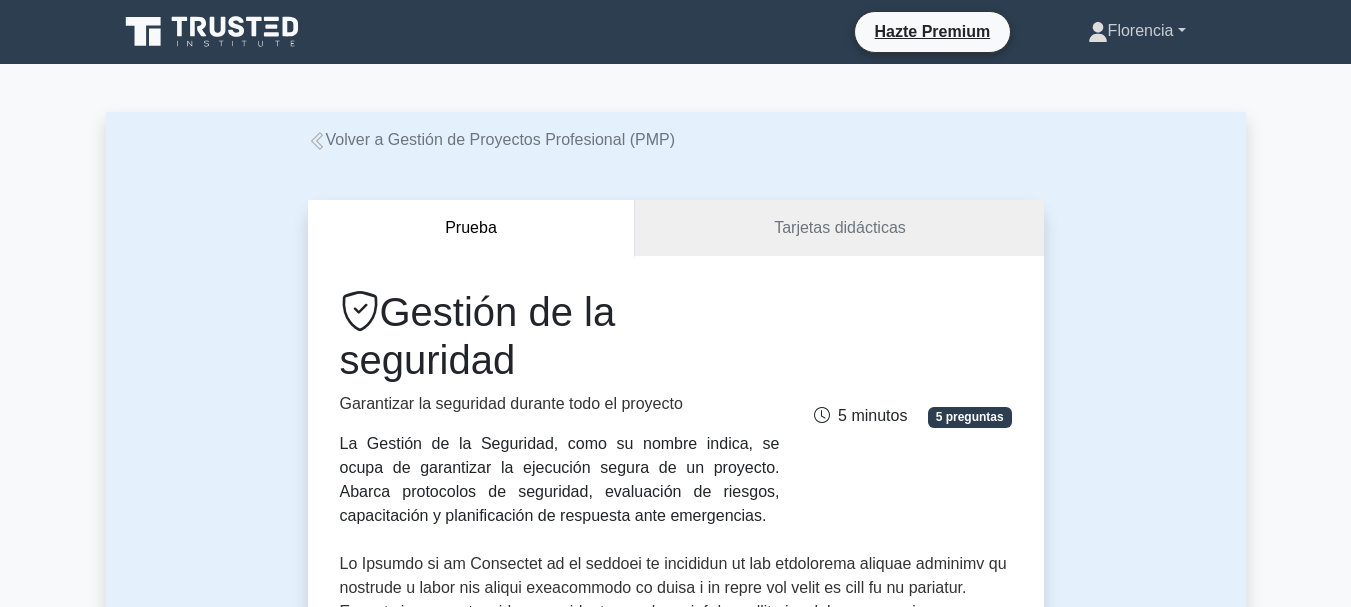click on "Hazte Premium
[CITY]
Profile
Settings" at bounding box center (1044, 32) 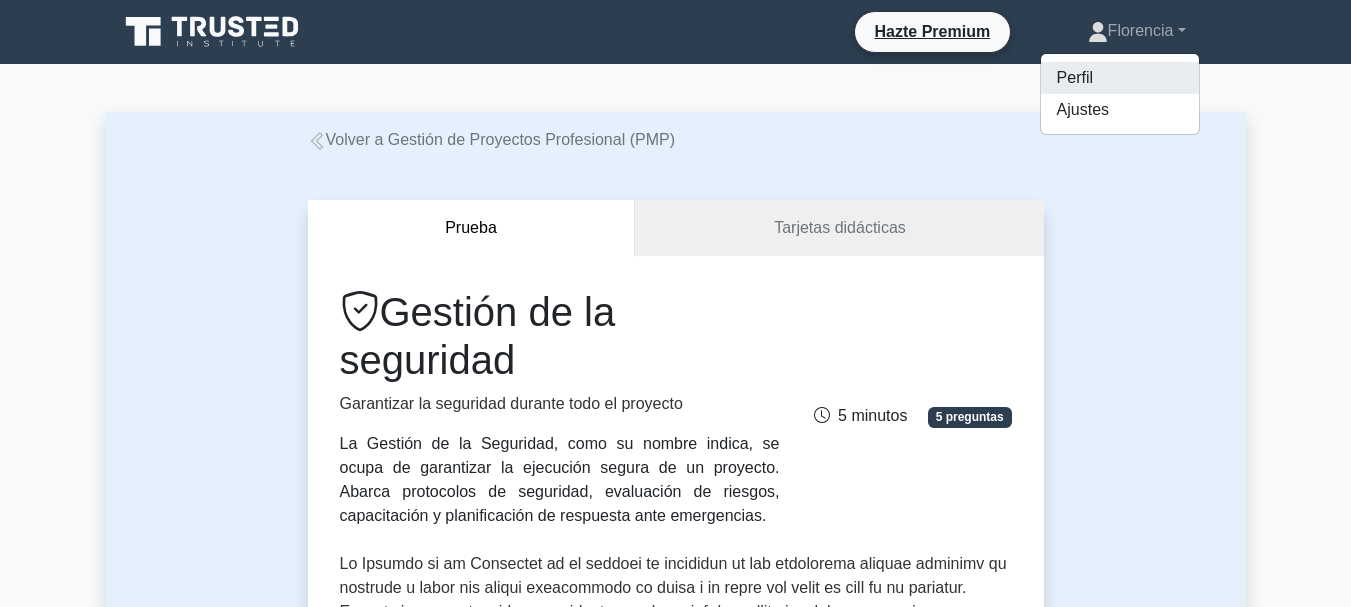 click on "Perfil" at bounding box center [1075, 77] 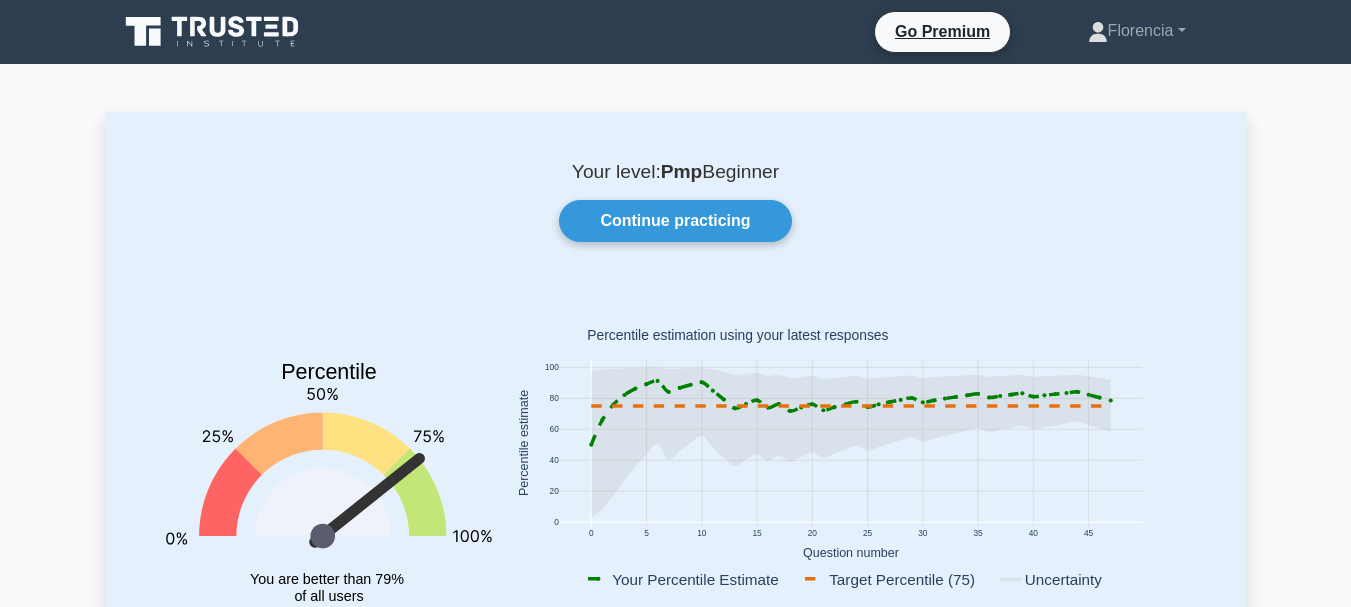 scroll, scrollTop: 0, scrollLeft: 0, axis: both 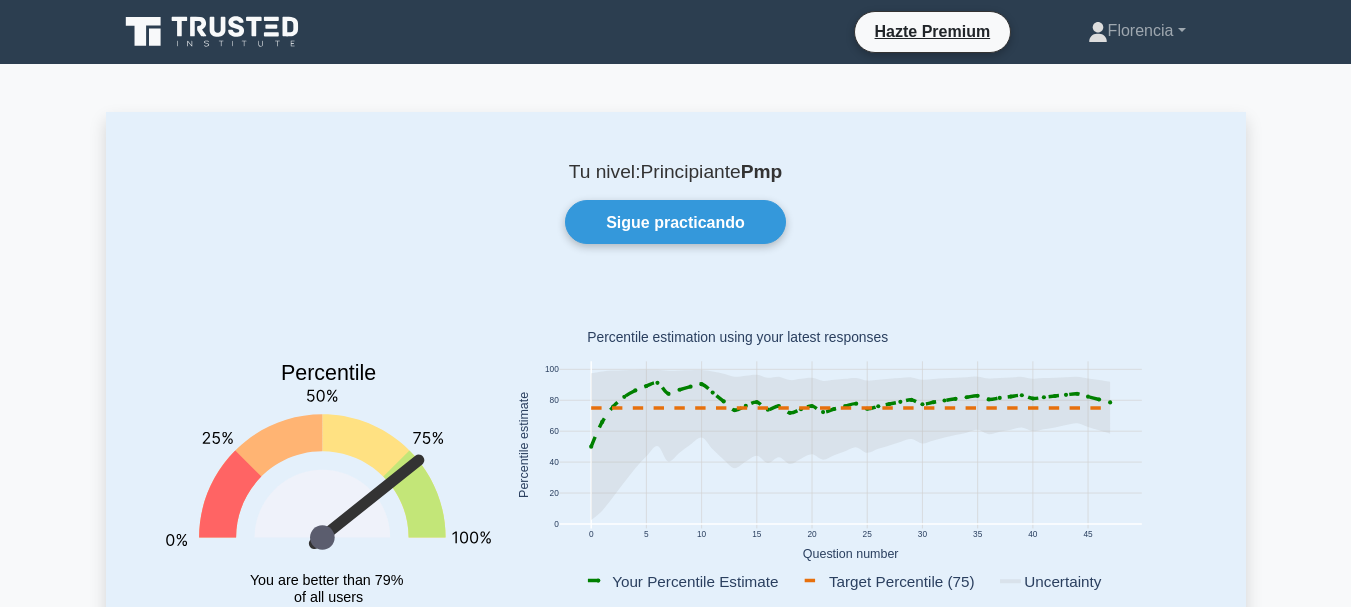 click 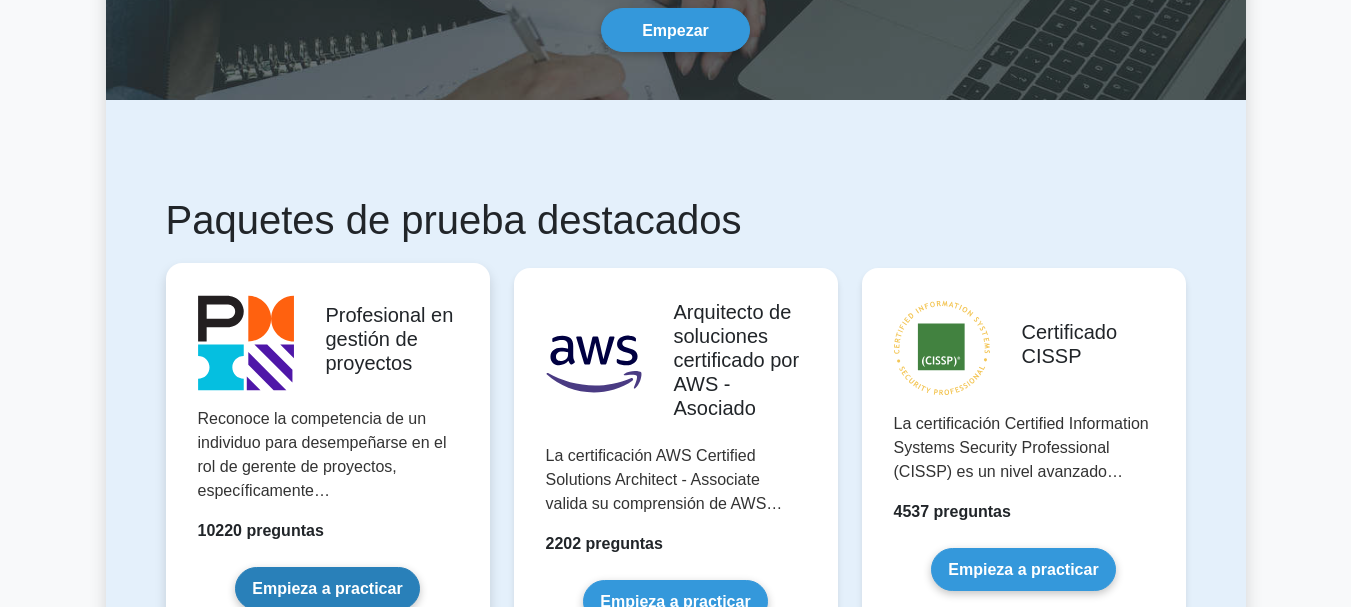 scroll, scrollTop: 200, scrollLeft: 0, axis: vertical 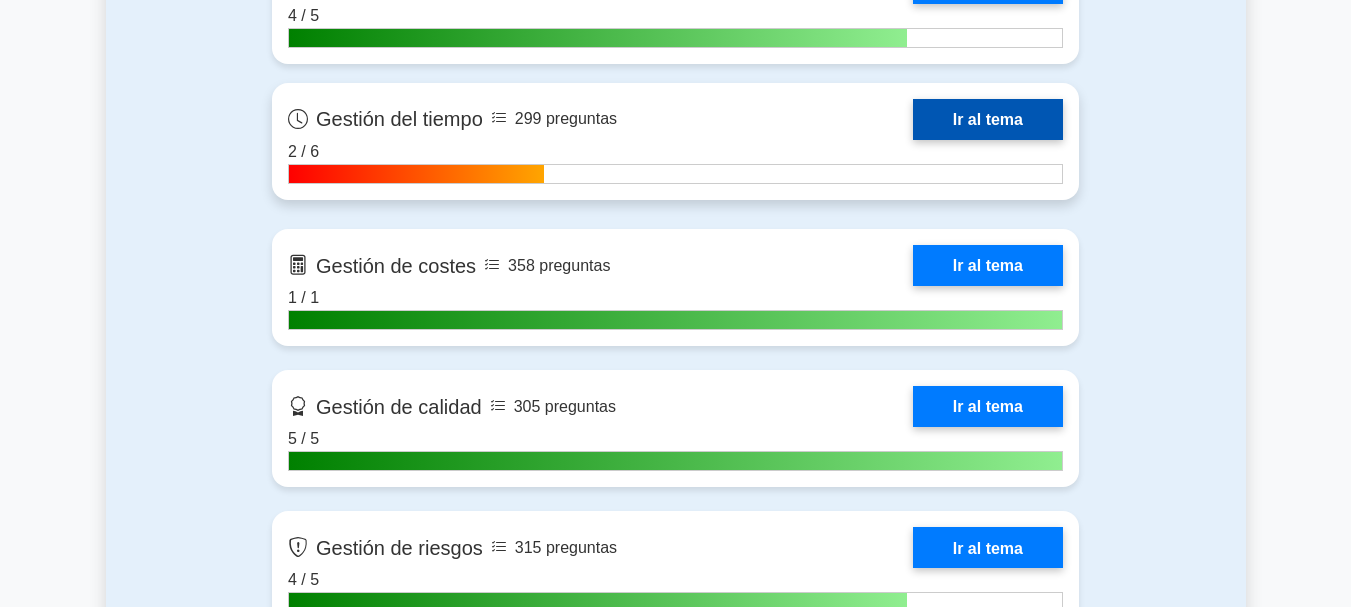 click on "Ir al tema" at bounding box center (988, 119) 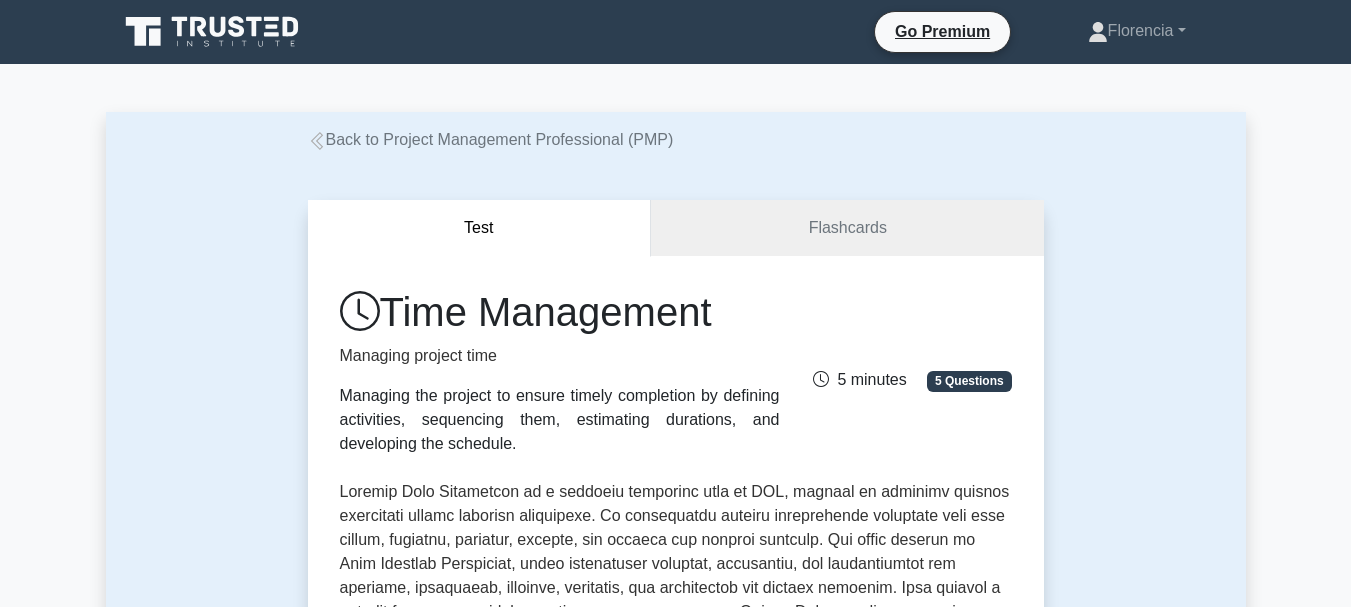 scroll, scrollTop: 0, scrollLeft: 0, axis: both 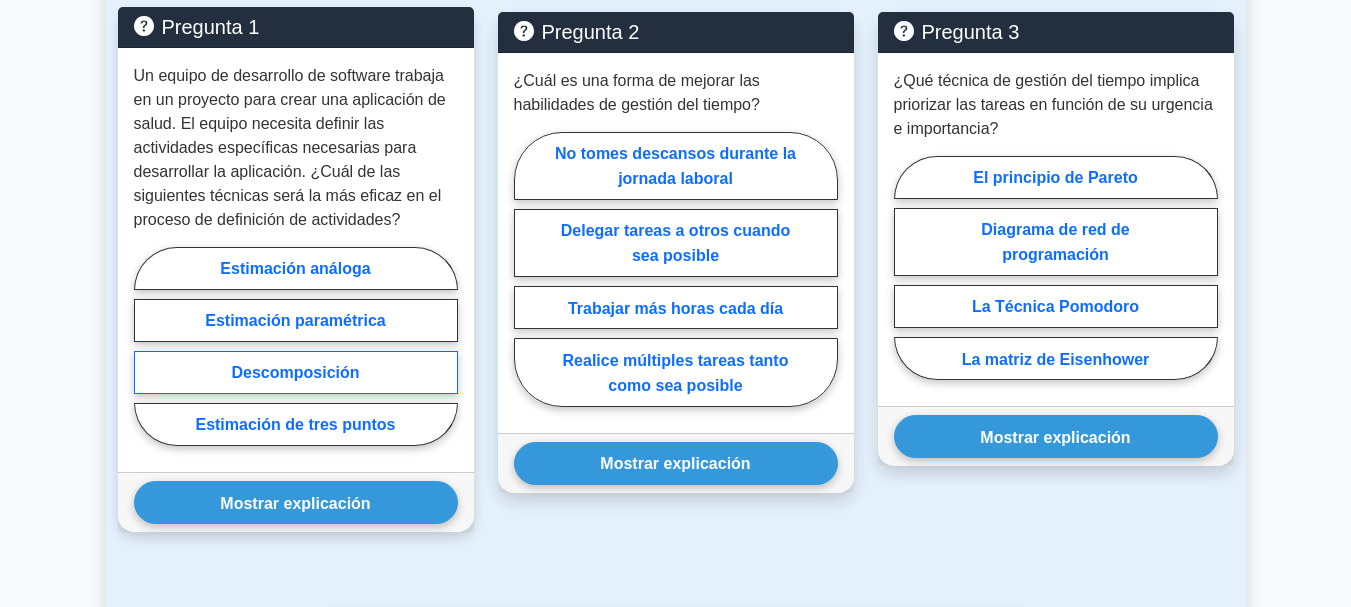 click on "Descomposición" at bounding box center (295, 372) 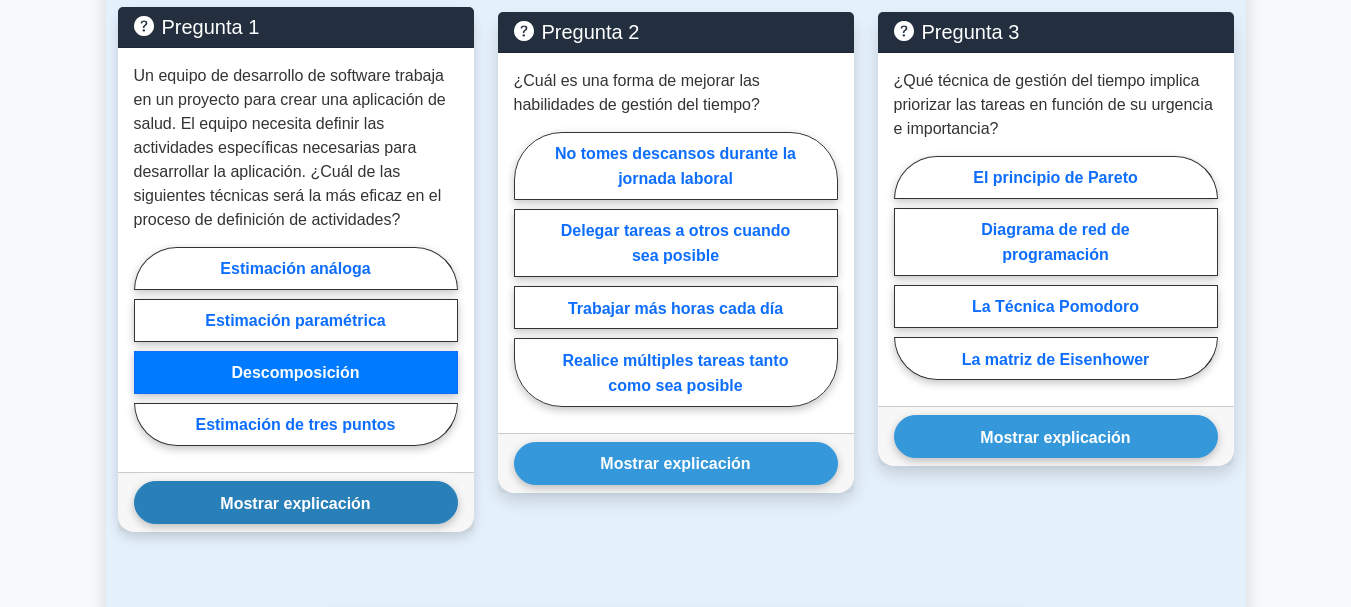 click on "Mostrar explicación" at bounding box center [295, 502] 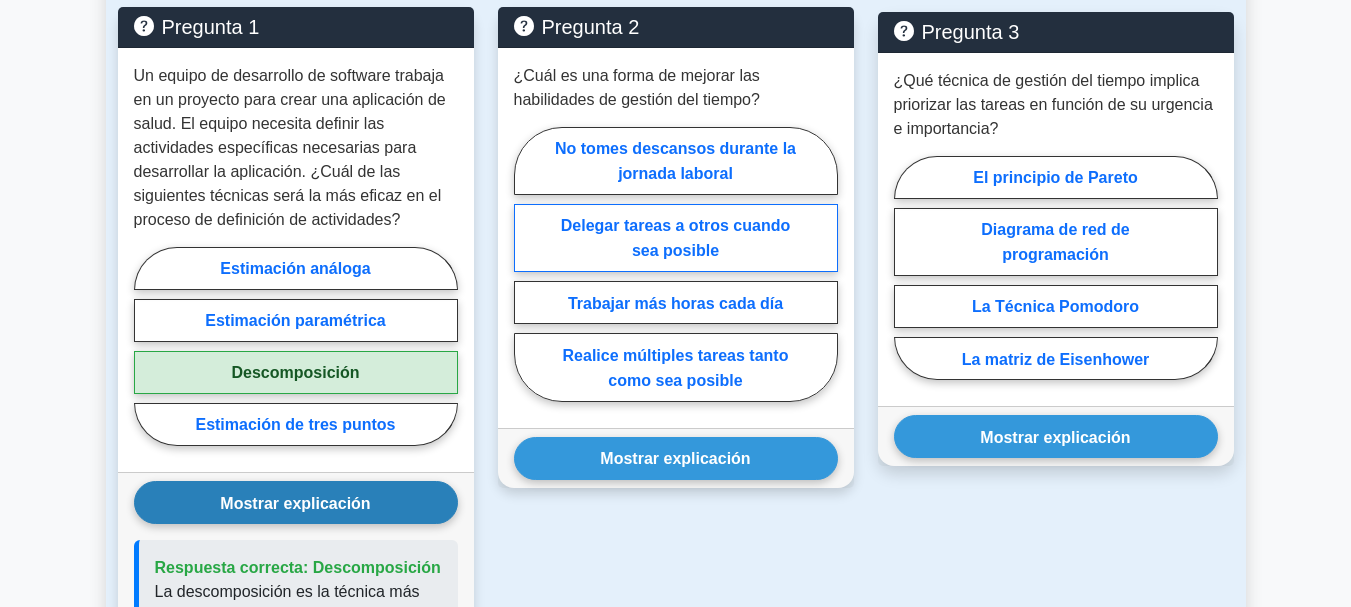 click on "Delegar tareas a otros cuando sea posible" at bounding box center (675, 238) 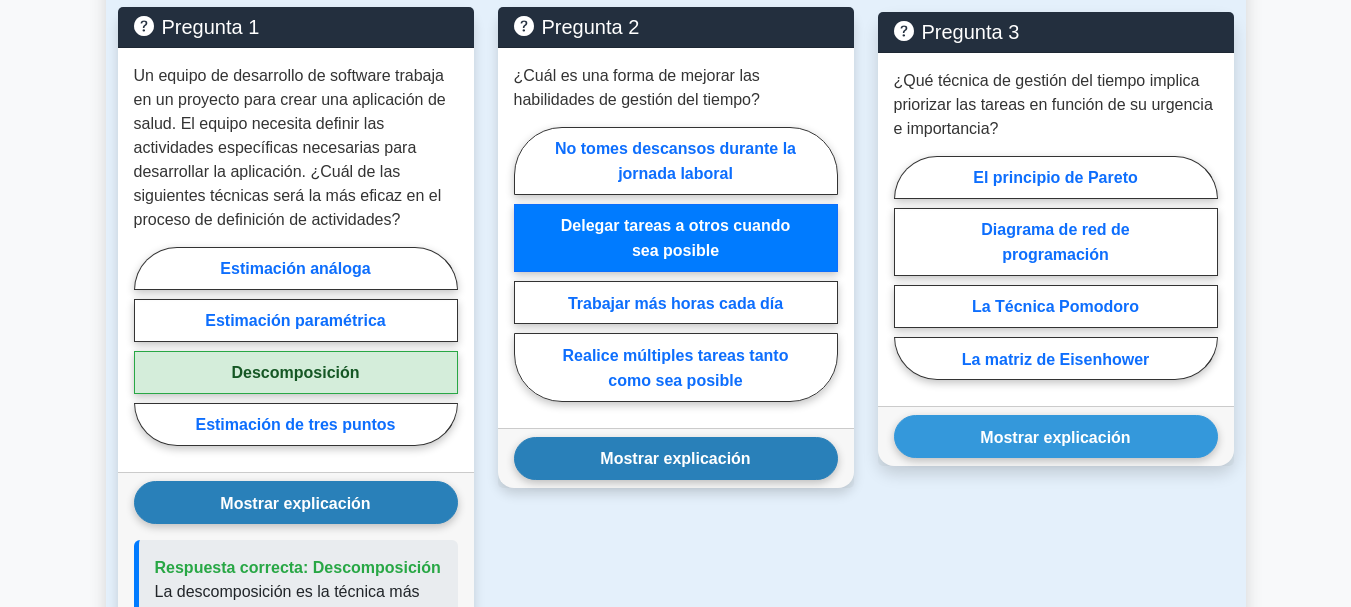 click on "Mostrar explicación" at bounding box center (676, 458) 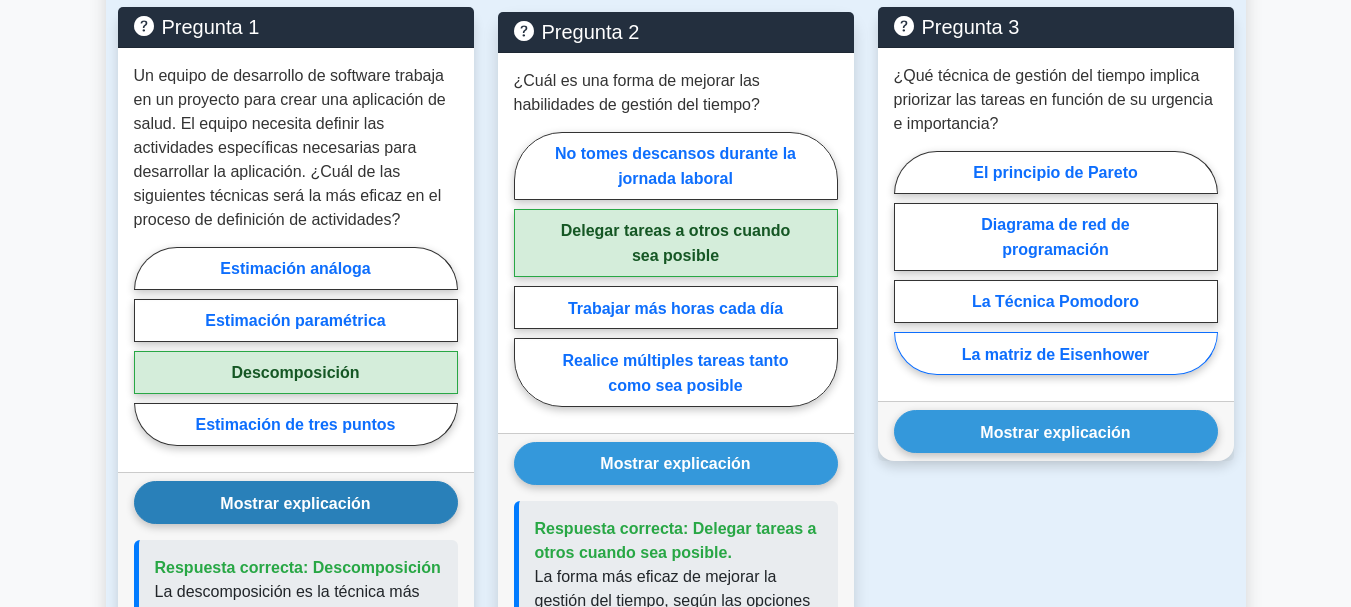 click on "La matriz de Eisenhower" at bounding box center [1056, 353] 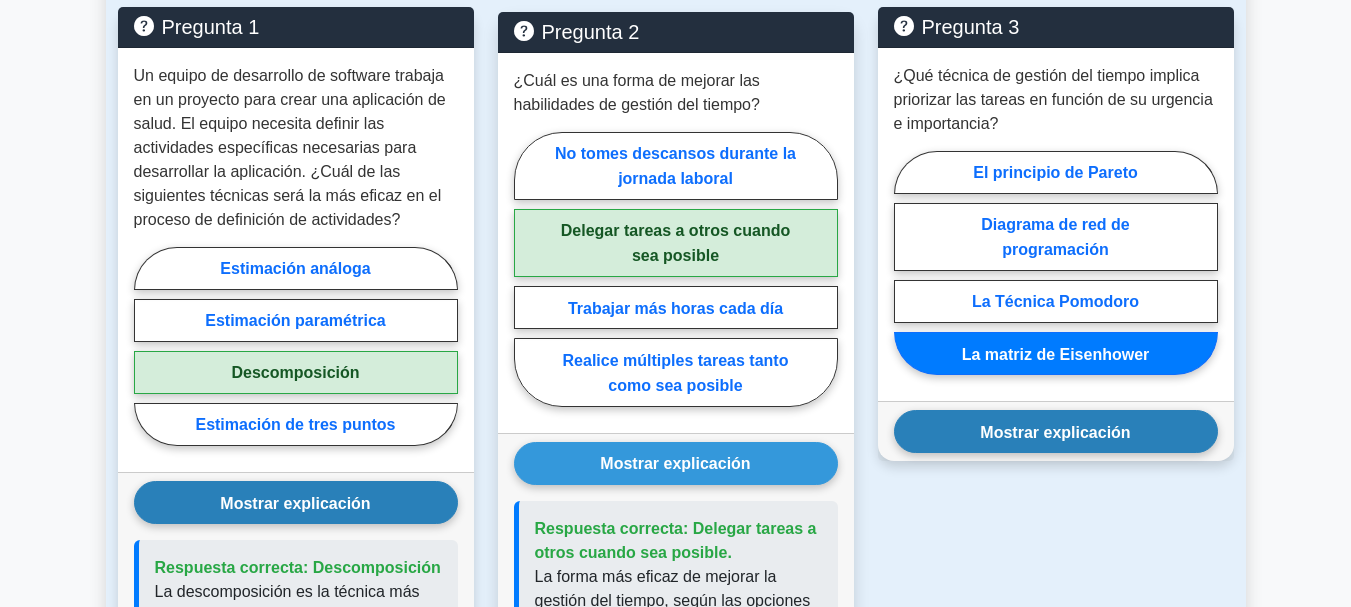 click on "Mostrar explicación" at bounding box center [1056, 431] 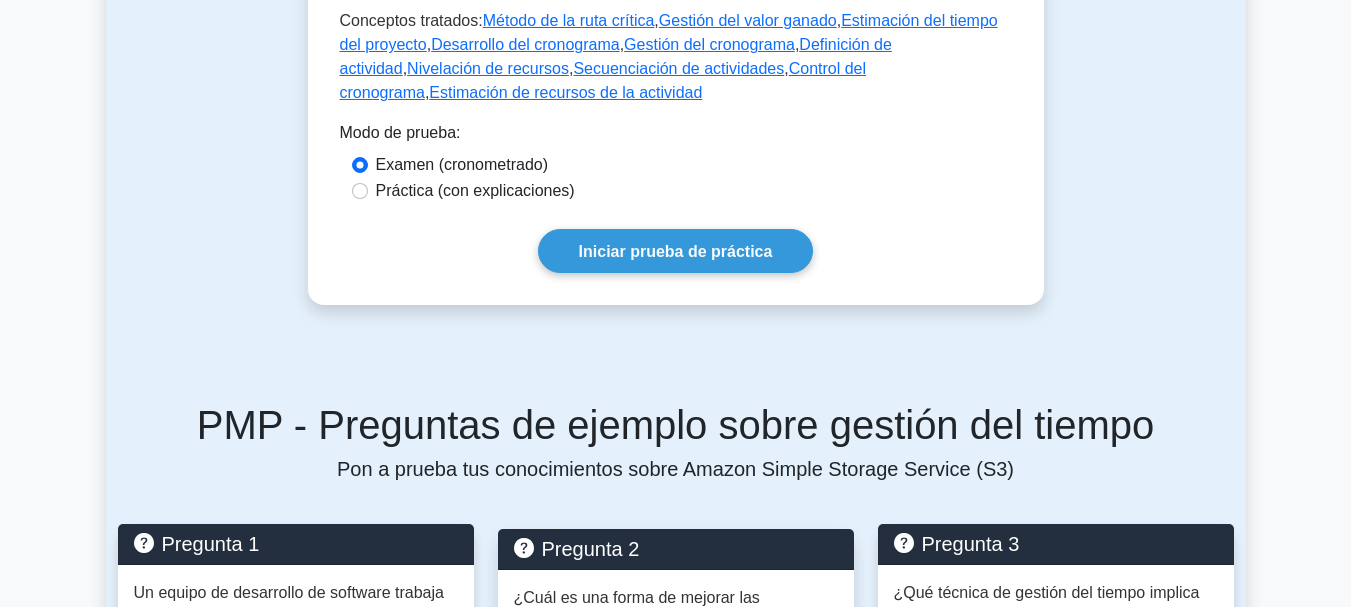 scroll, scrollTop: 1100, scrollLeft: 0, axis: vertical 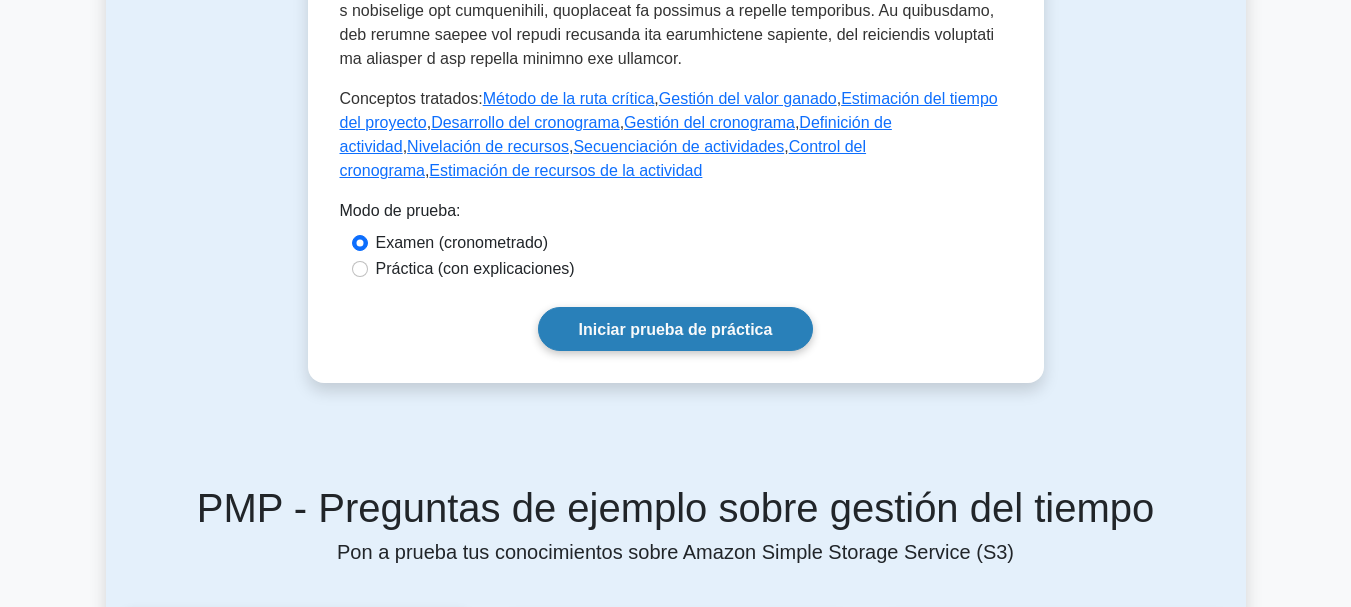 click on "Iniciar prueba de práctica" at bounding box center (676, 328) 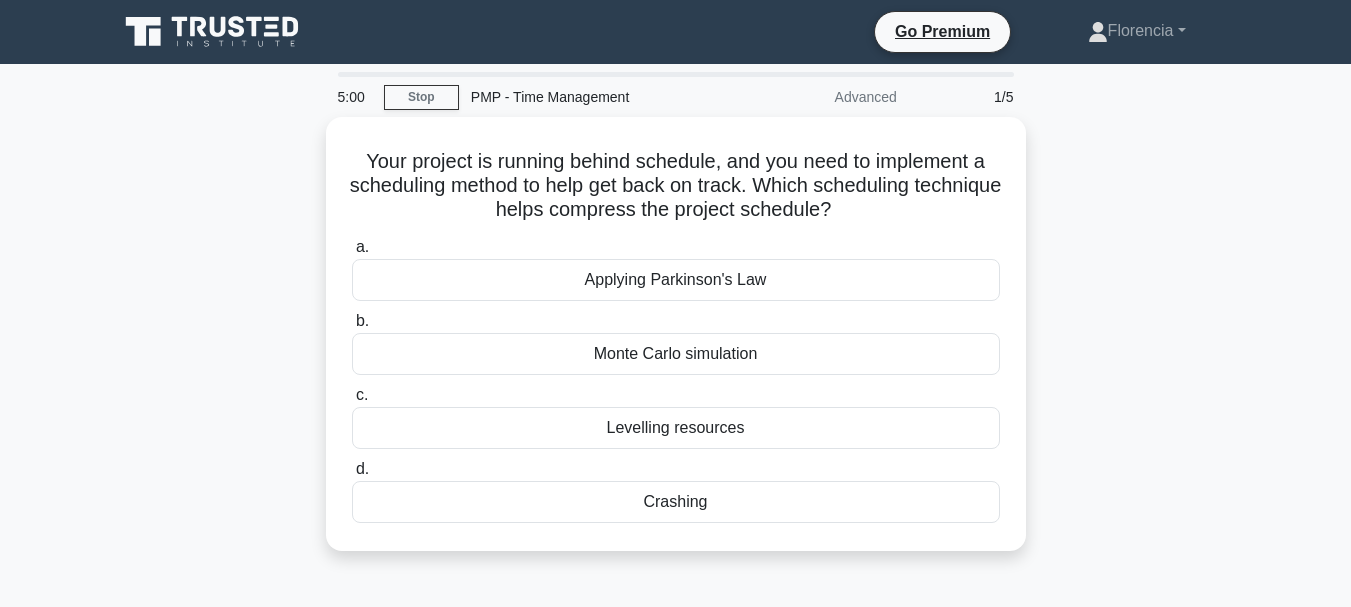 scroll, scrollTop: 0, scrollLeft: 0, axis: both 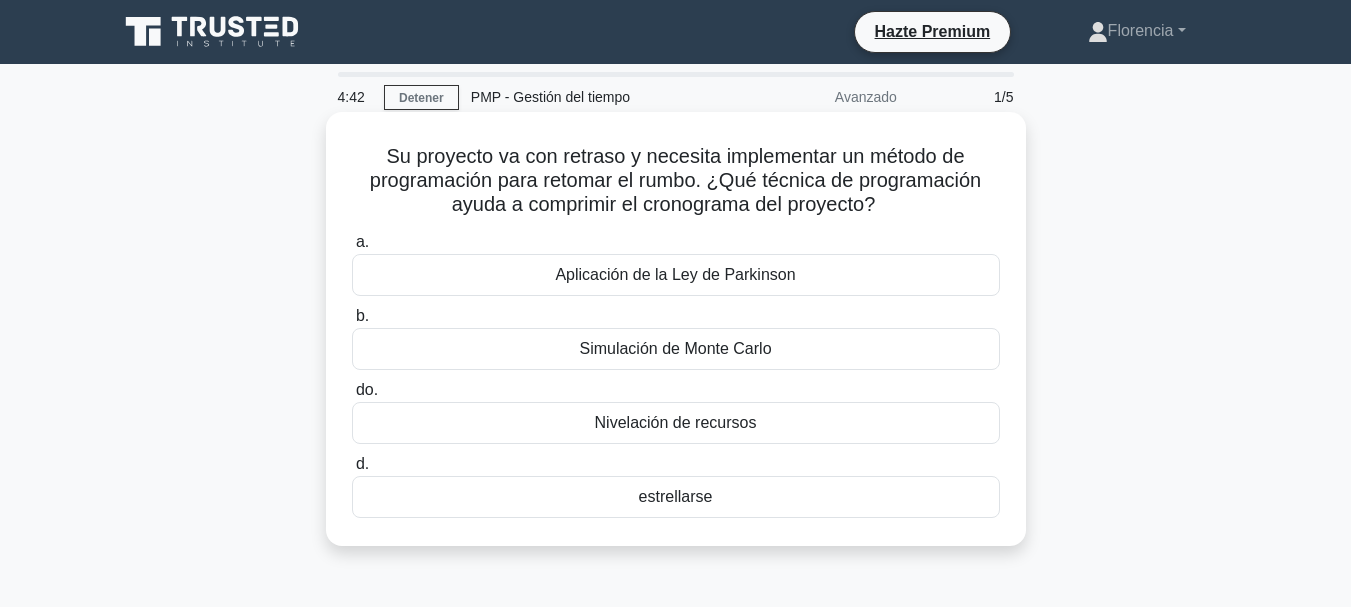 click on "estrellarse" at bounding box center (676, 497) 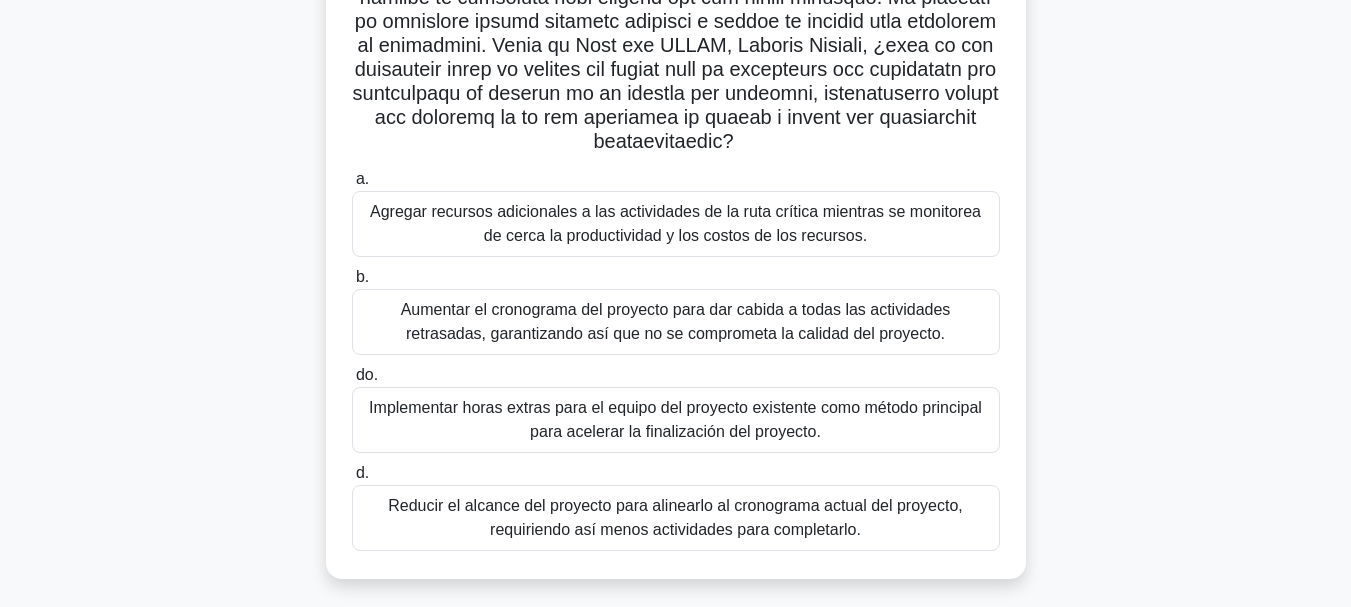 scroll, scrollTop: 473, scrollLeft: 0, axis: vertical 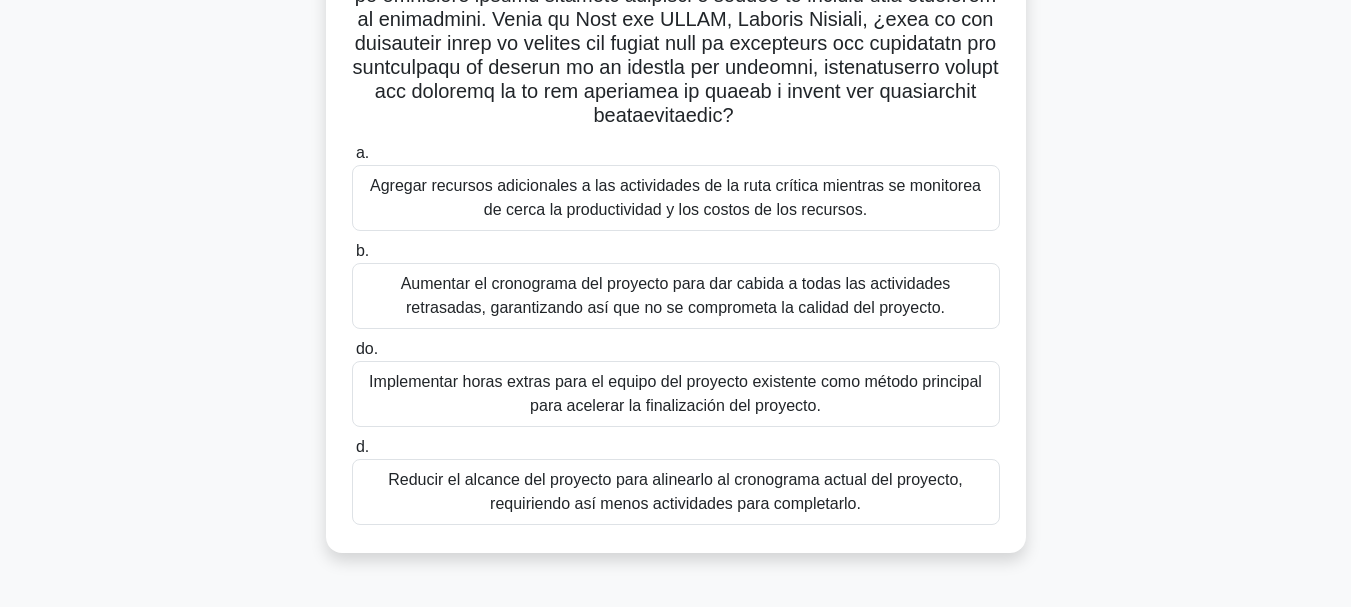 click on "Agregar recursos adicionales a las actividades de la ruta crítica mientras se monitorea de cerca la productividad y los costos de los recursos." at bounding box center [675, 197] 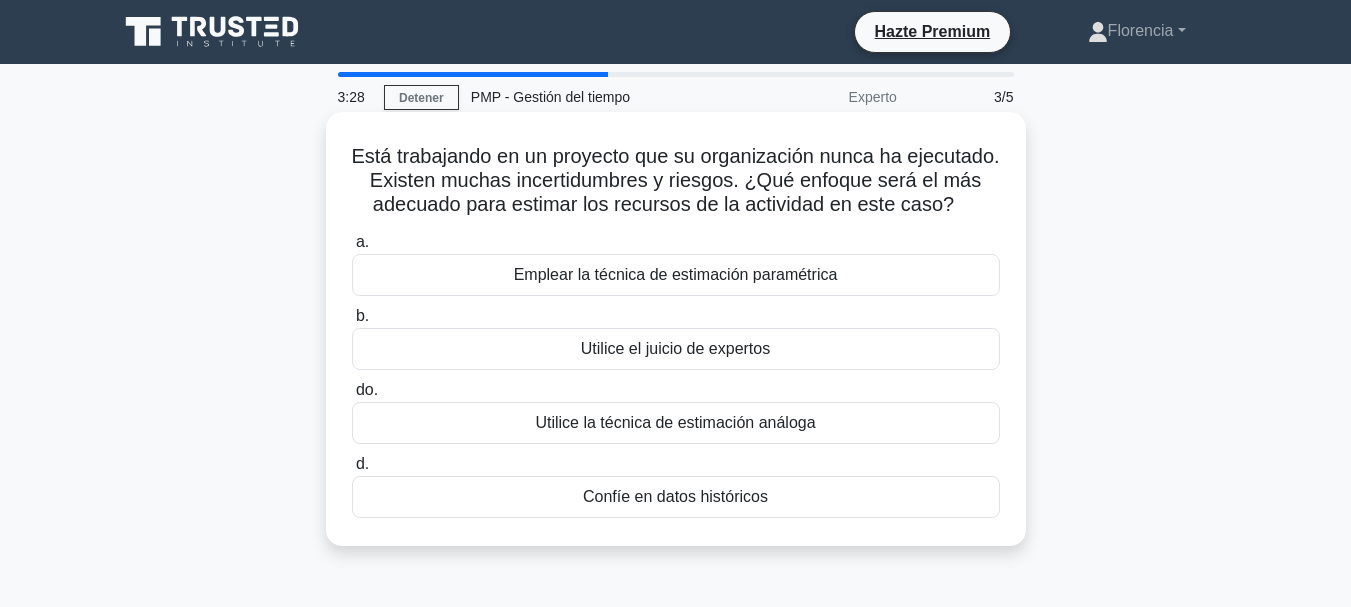 scroll, scrollTop: 100, scrollLeft: 0, axis: vertical 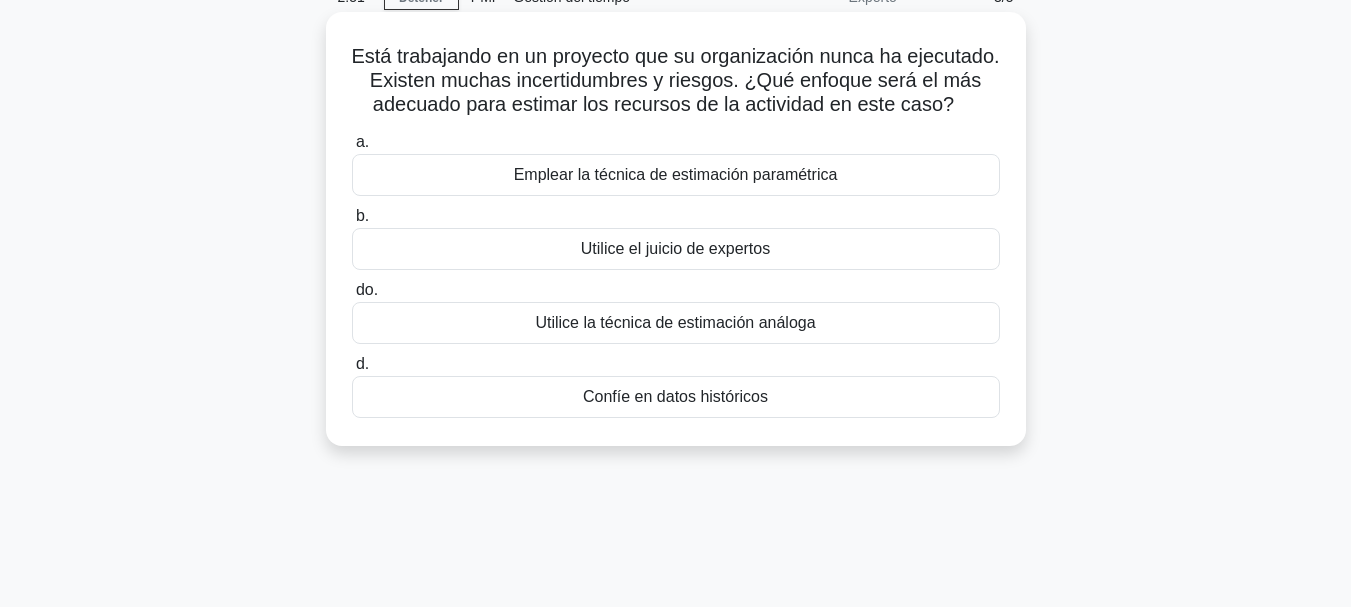 click on "Emplear la técnica de estimación paramétrica" at bounding box center [676, 174] 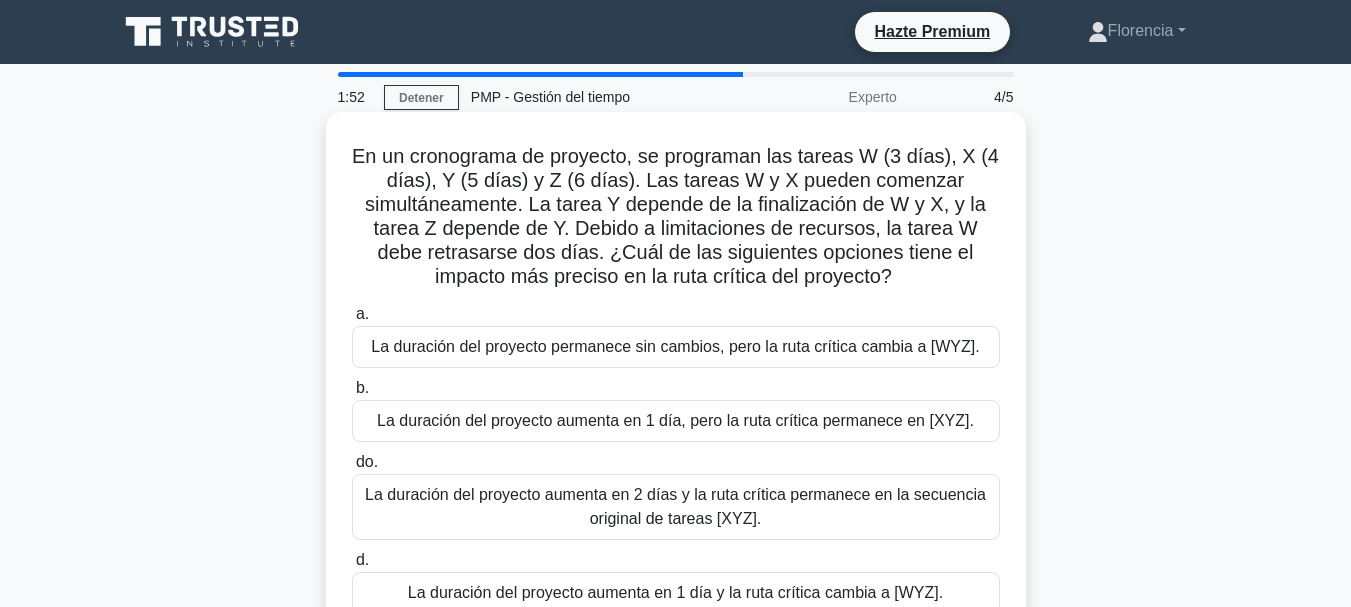 scroll, scrollTop: 100, scrollLeft: 0, axis: vertical 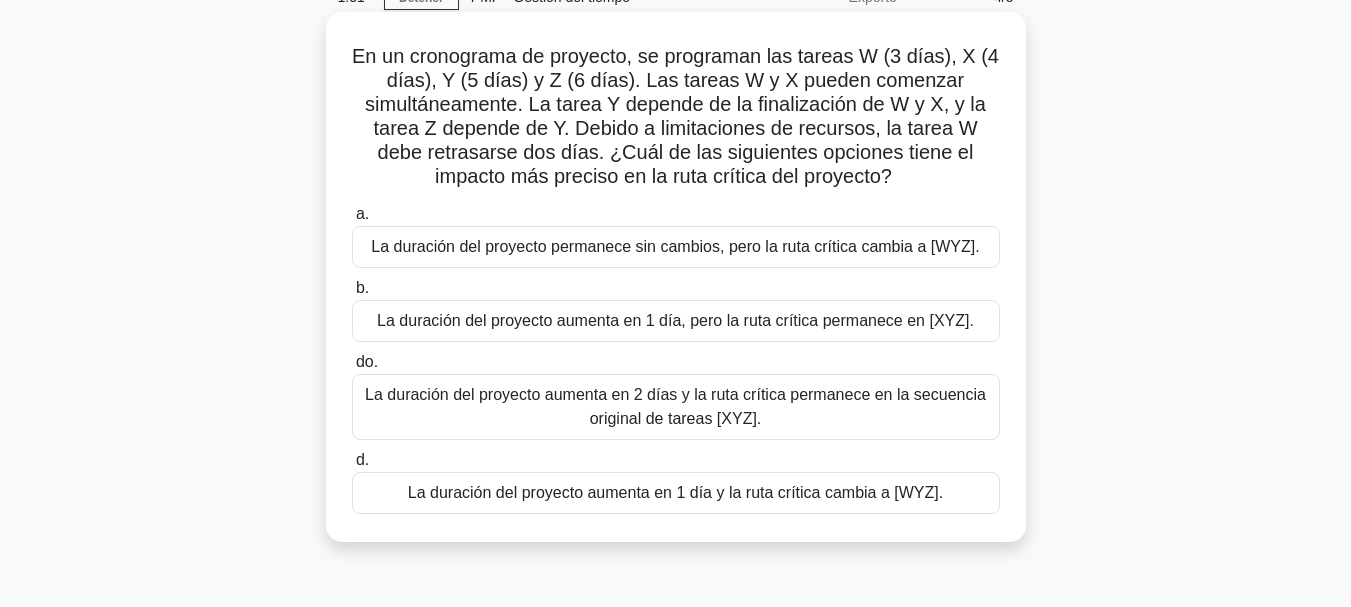 click on "La duración del proyecto aumenta en 1 día, pero la ruta crítica permanece en XYZ." at bounding box center [675, 320] 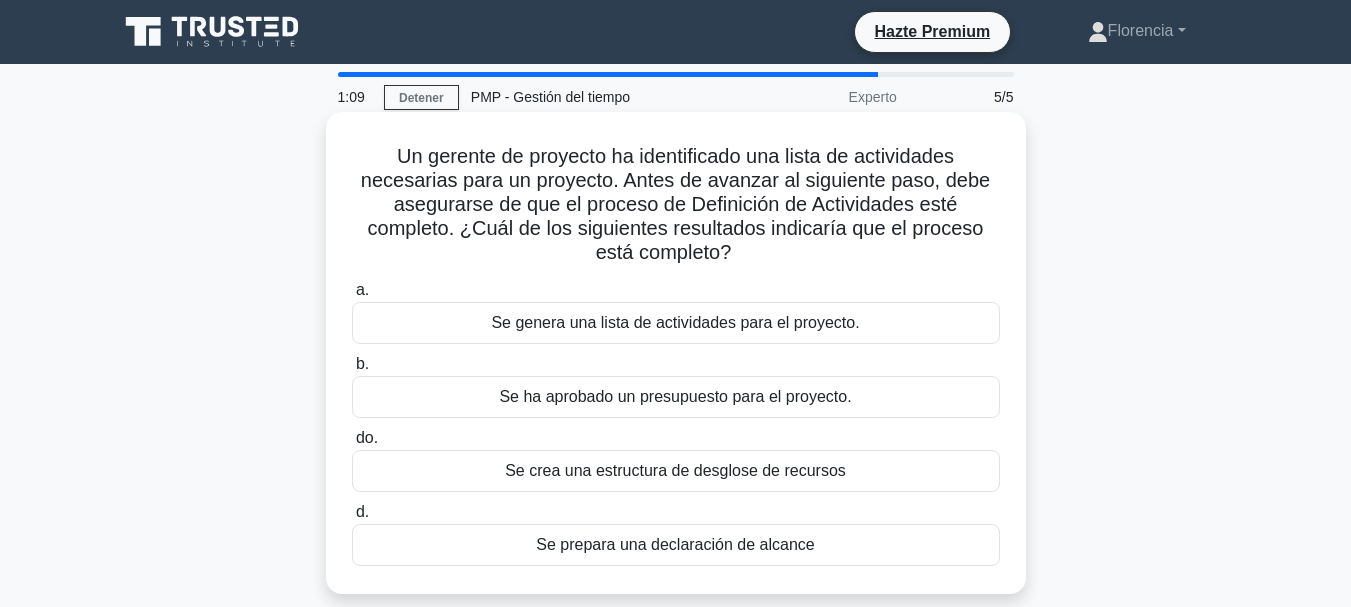 scroll, scrollTop: 100, scrollLeft: 0, axis: vertical 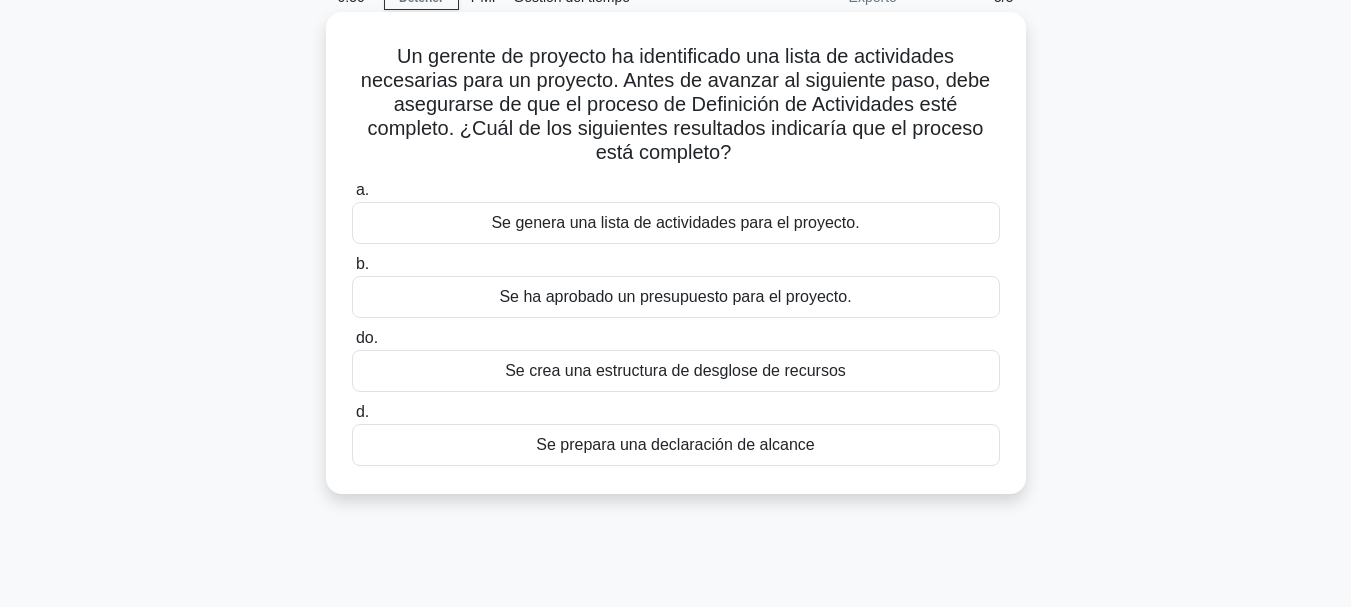 click on "Se crea una estructura de desglose de recursos" at bounding box center [675, 370] 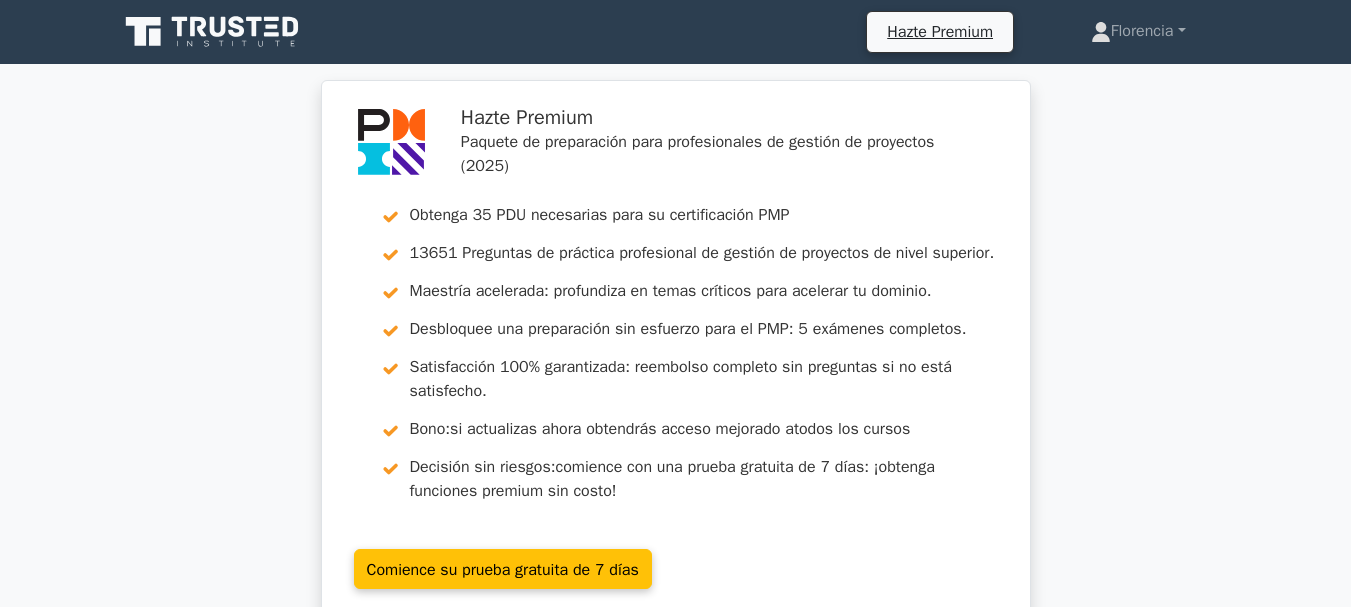 scroll, scrollTop: 424, scrollLeft: 0, axis: vertical 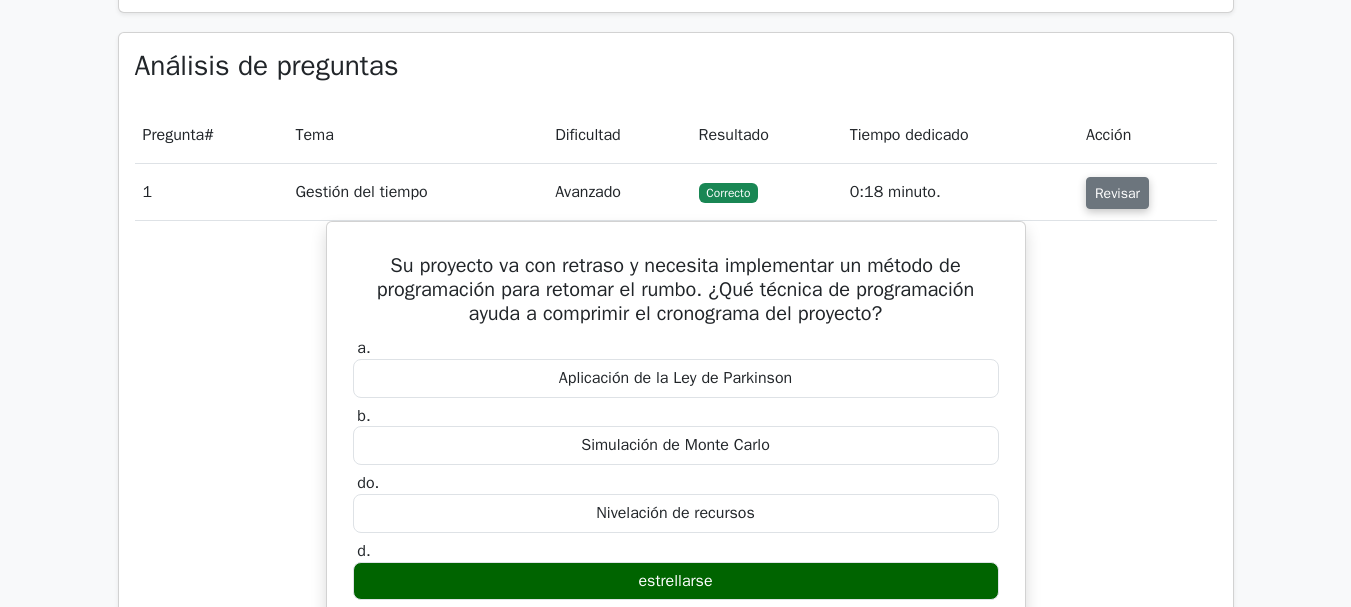click on "Revisar" at bounding box center [1117, 193] 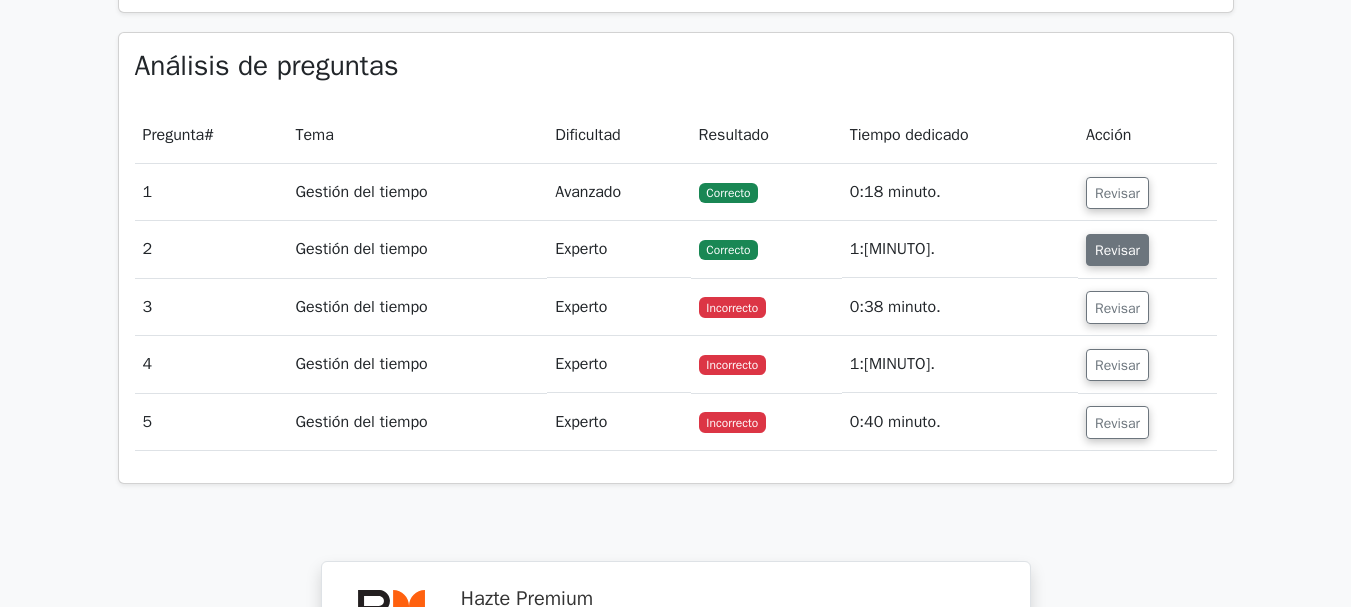 click on "Revisar" at bounding box center (1117, 250) 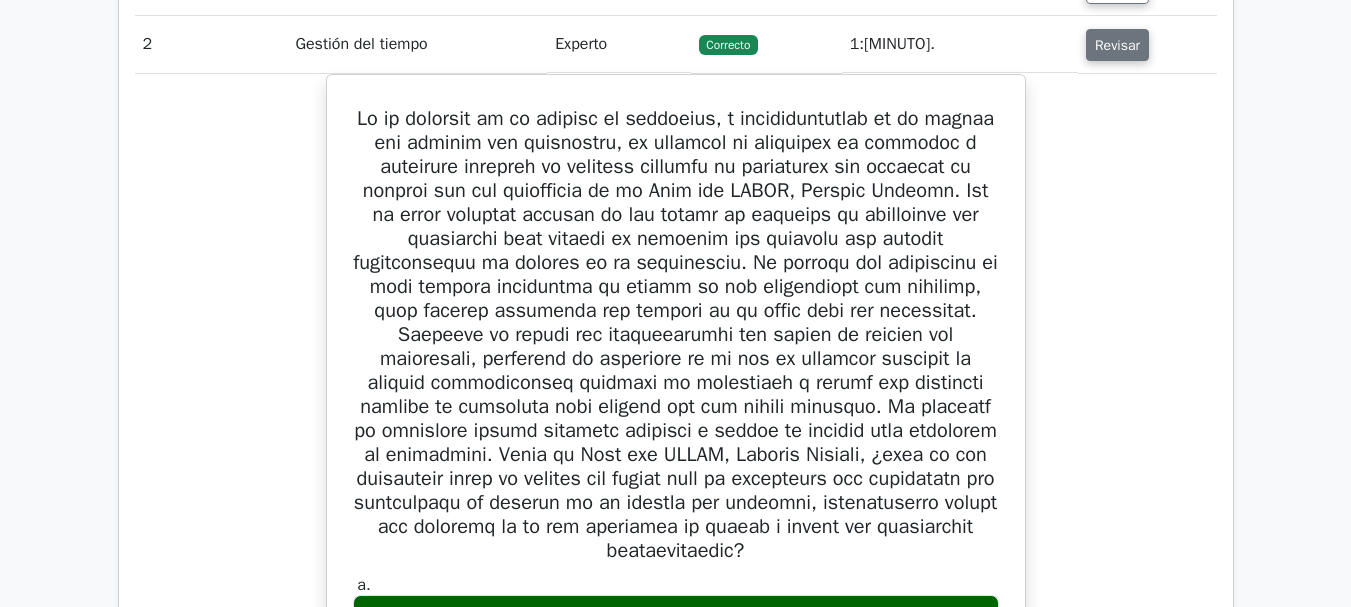 scroll, scrollTop: 1624, scrollLeft: 0, axis: vertical 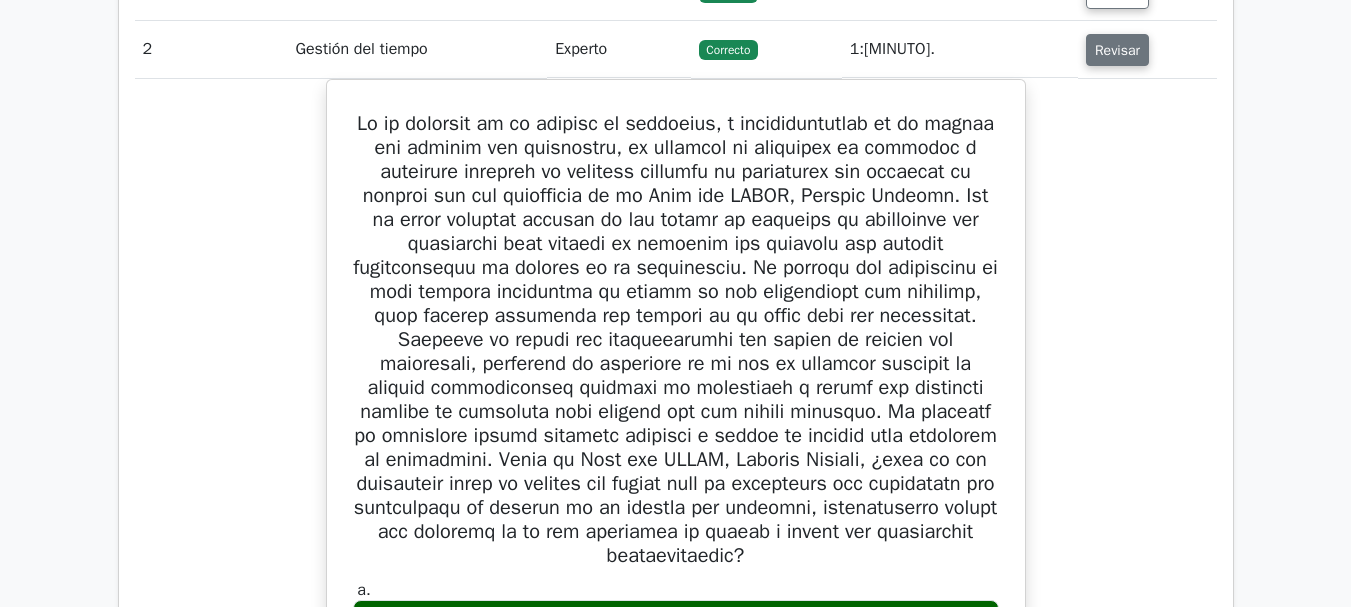 click on "Revisar" at bounding box center (1117, 50) 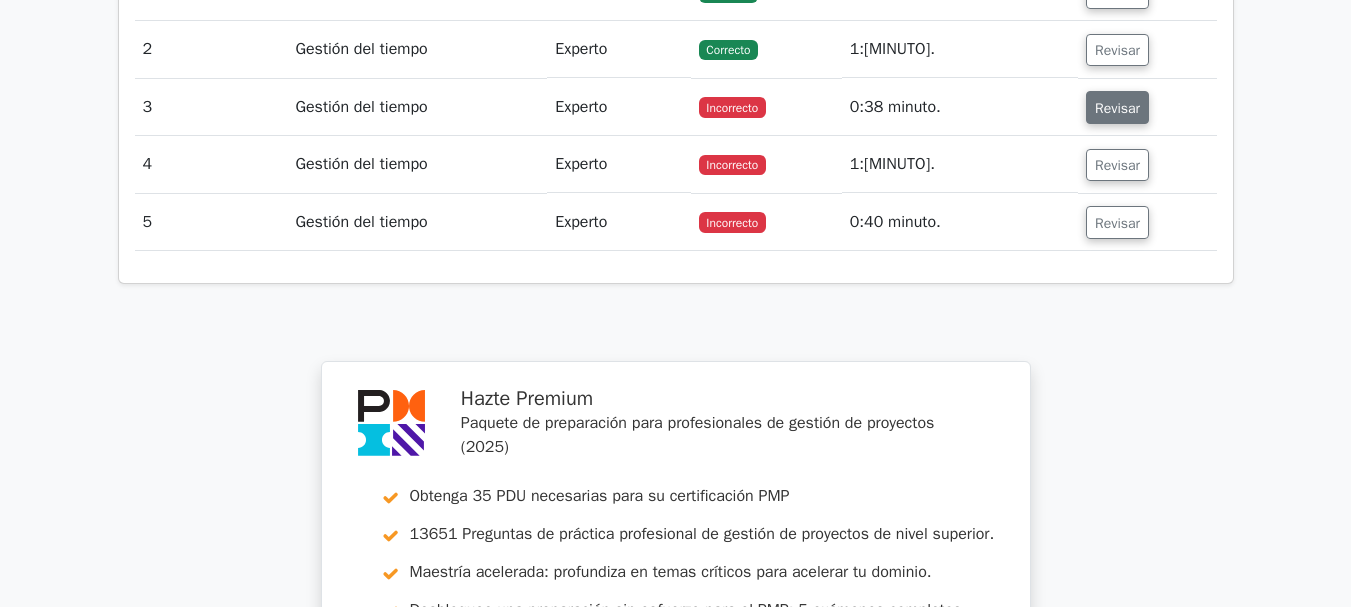 click on "Revisar" at bounding box center [1117, 108] 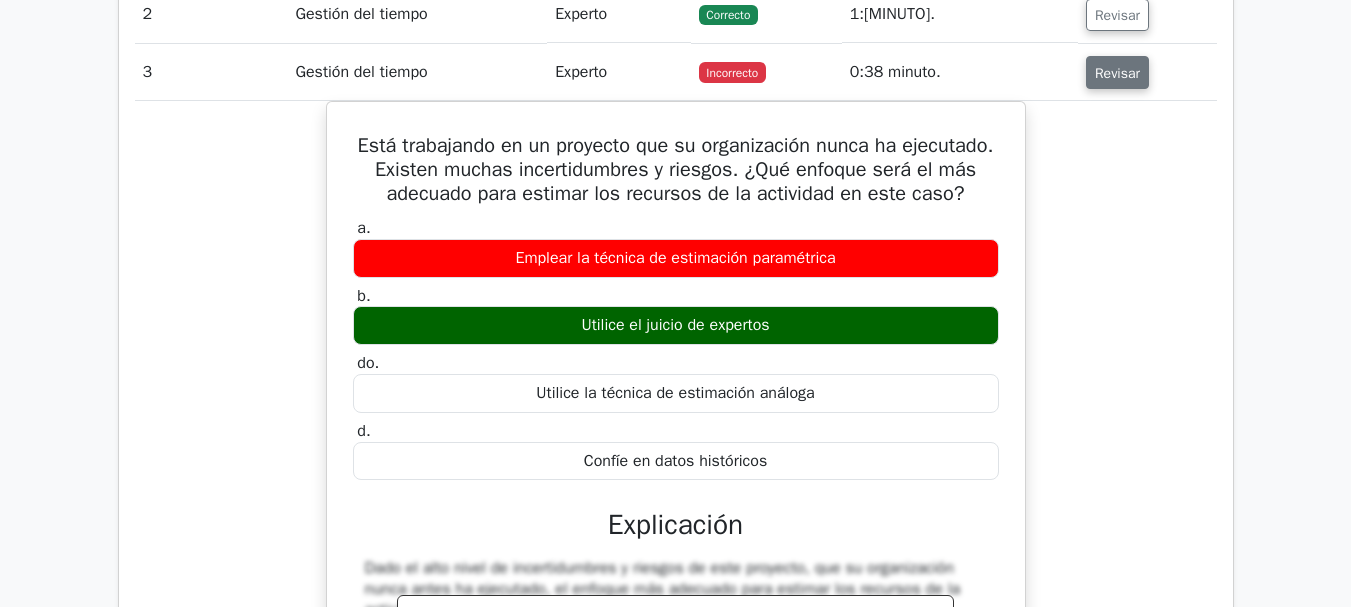 scroll, scrollTop: 1624, scrollLeft: 0, axis: vertical 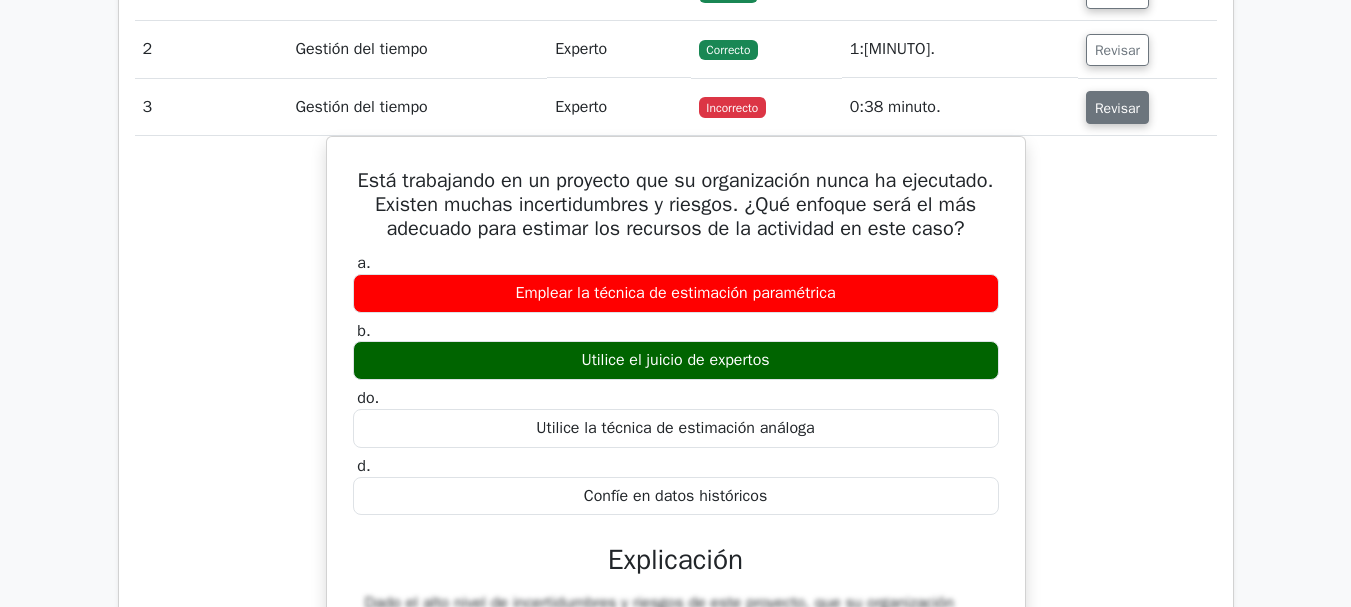 click on "Revisar" at bounding box center [1117, 108] 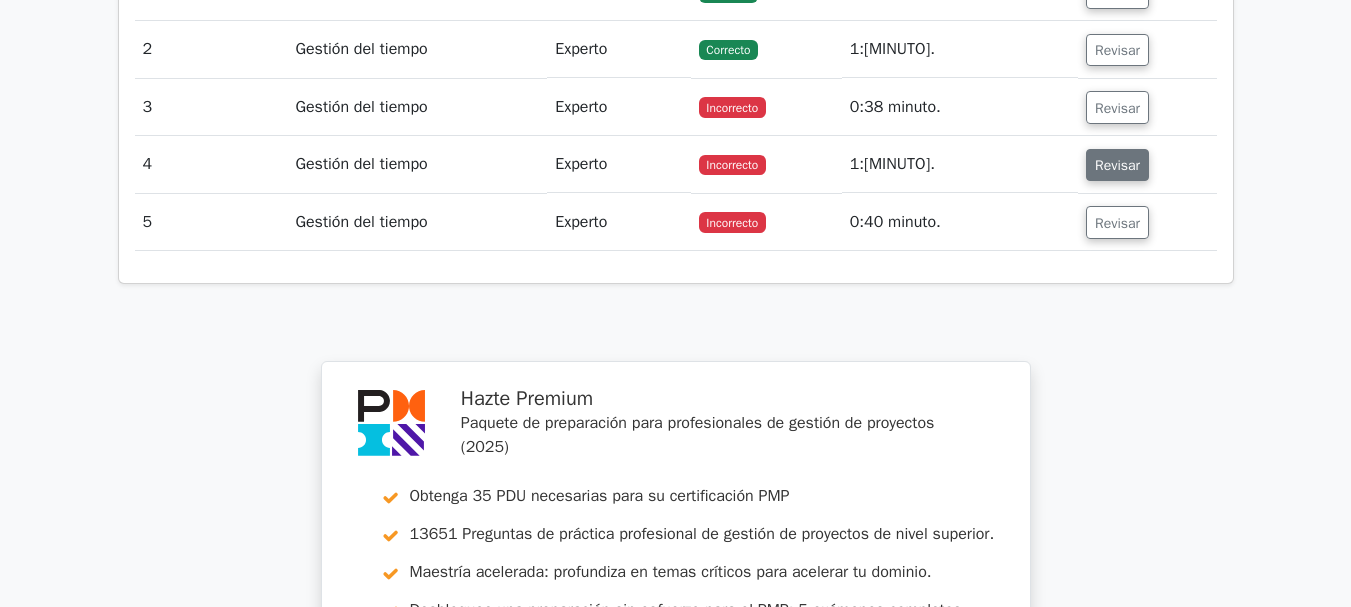 click on "Revisar" at bounding box center (1117, 165) 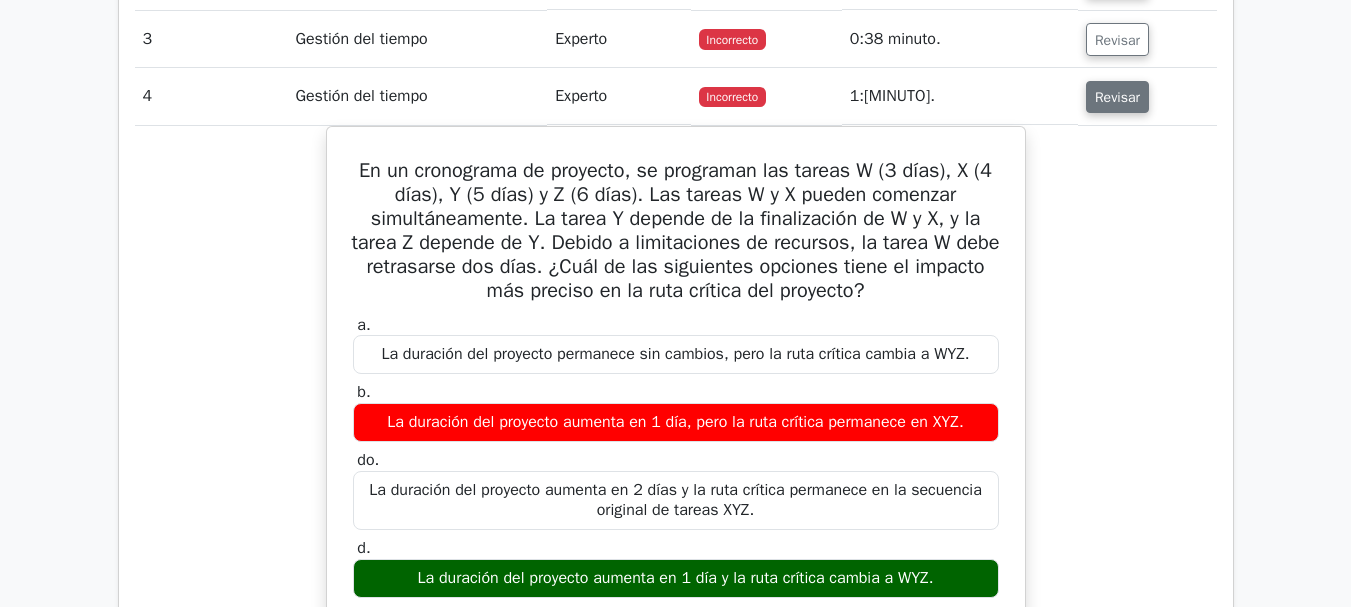 scroll, scrollTop: 1724, scrollLeft: 0, axis: vertical 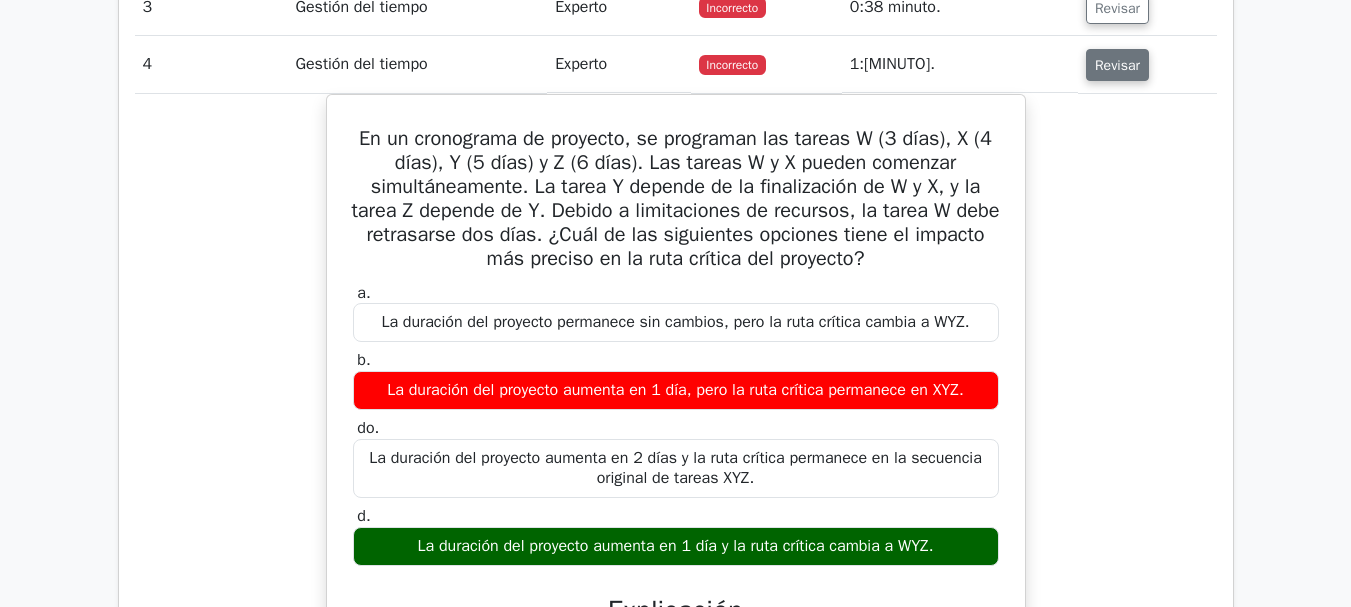 click on "Revisar" at bounding box center (1117, 65) 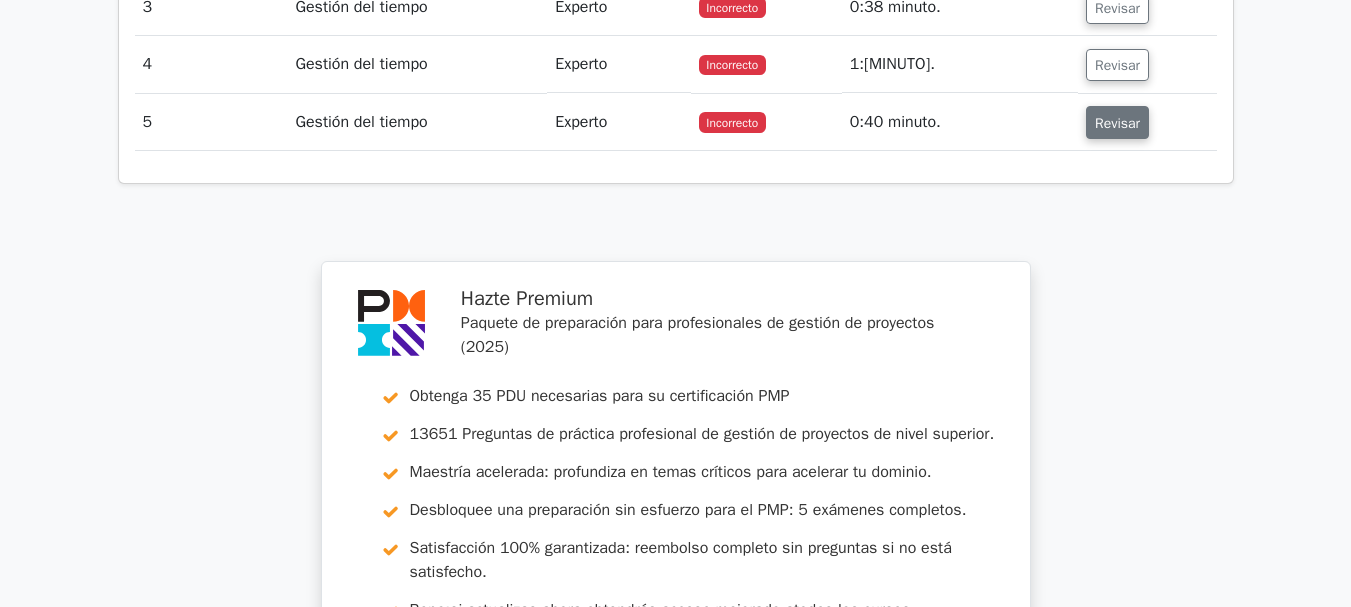 click on "Revisar" at bounding box center [1117, 123] 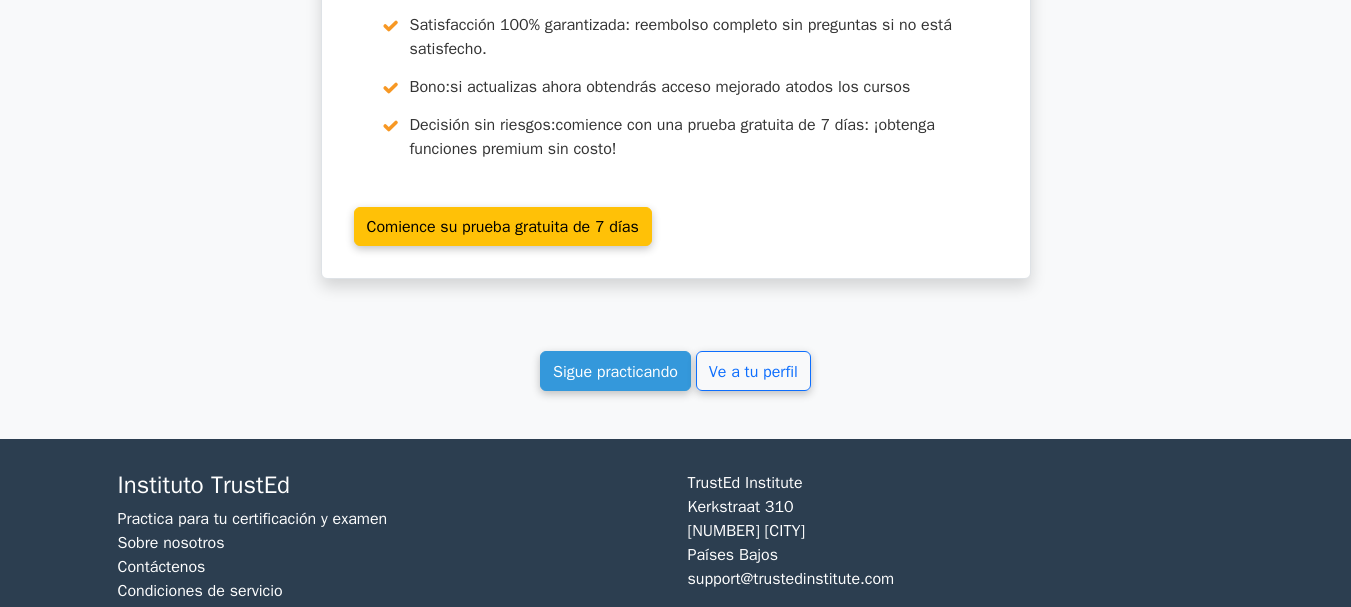 scroll, scrollTop: 3224, scrollLeft: 0, axis: vertical 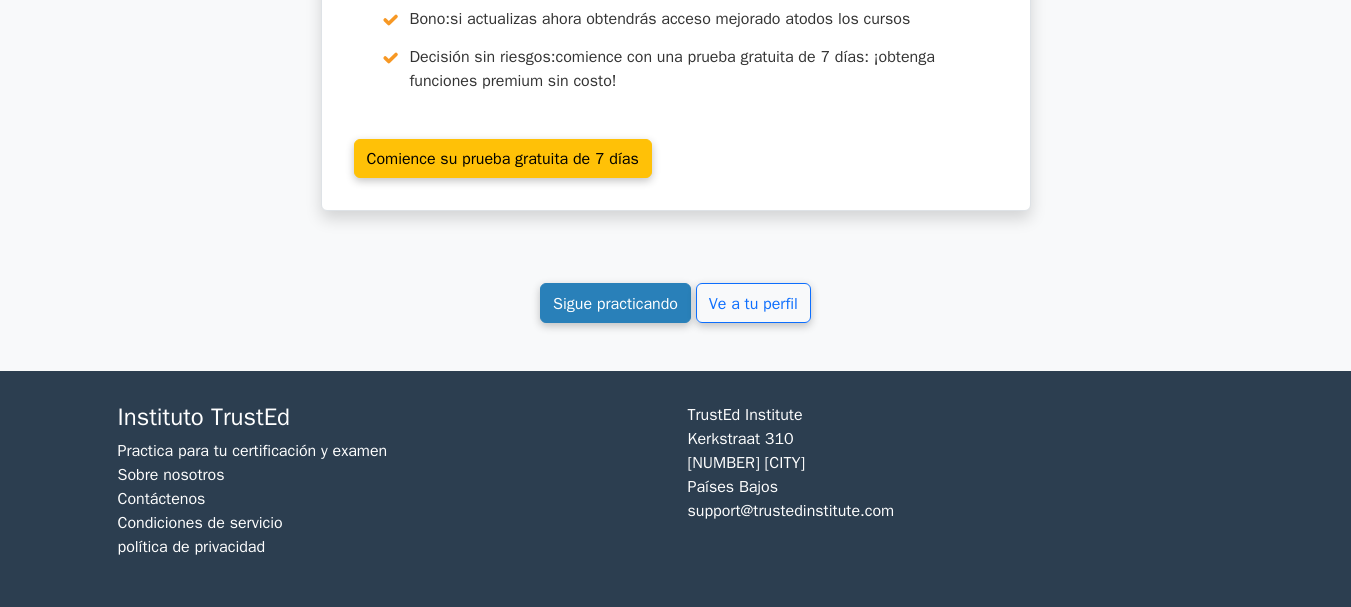 click on "Sigue practicando" at bounding box center [615, 304] 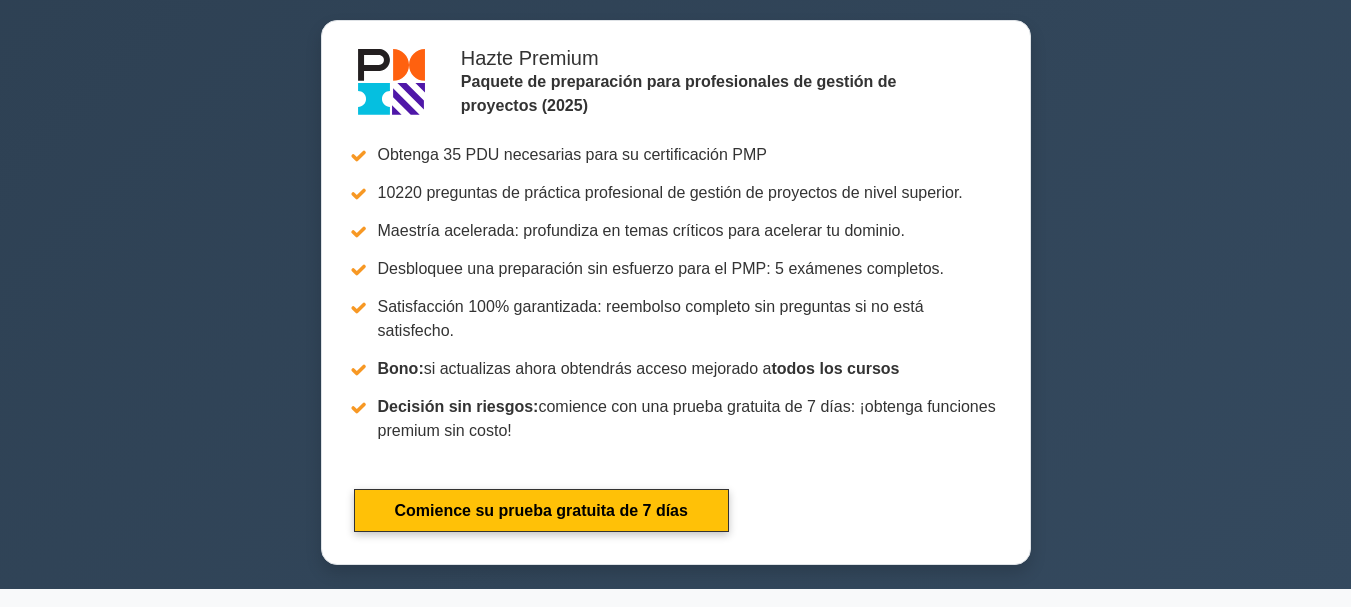 scroll, scrollTop: 992, scrollLeft: 0, axis: vertical 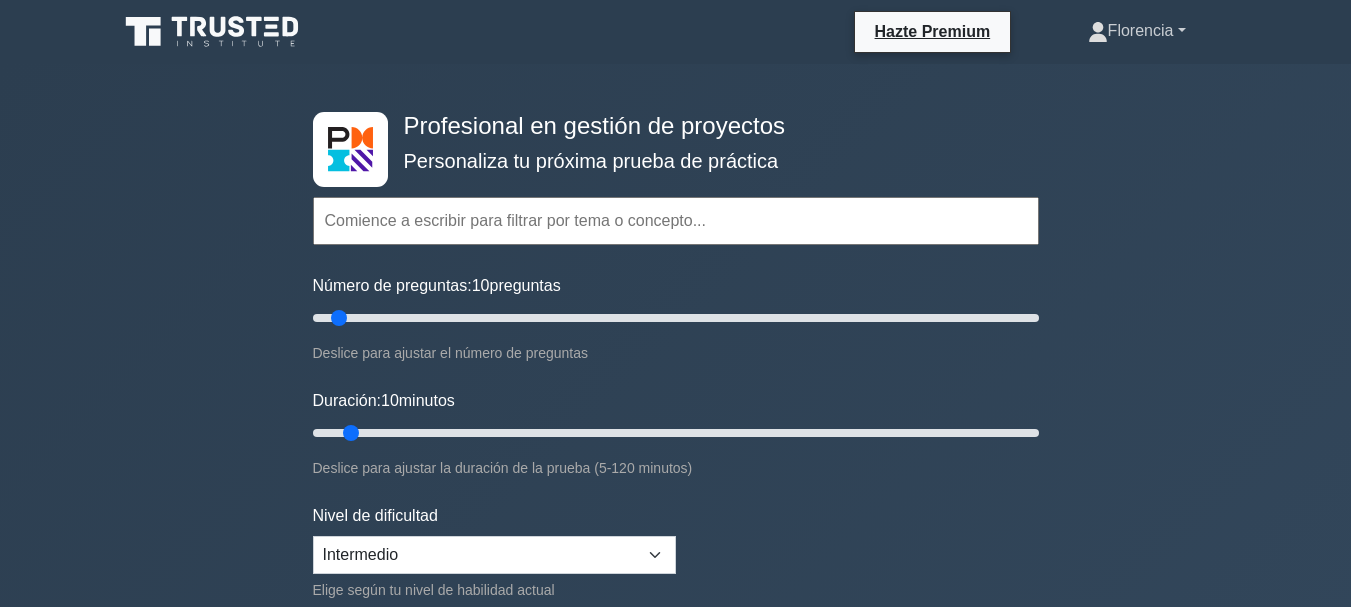 click on "Florencia" at bounding box center (1141, 30) 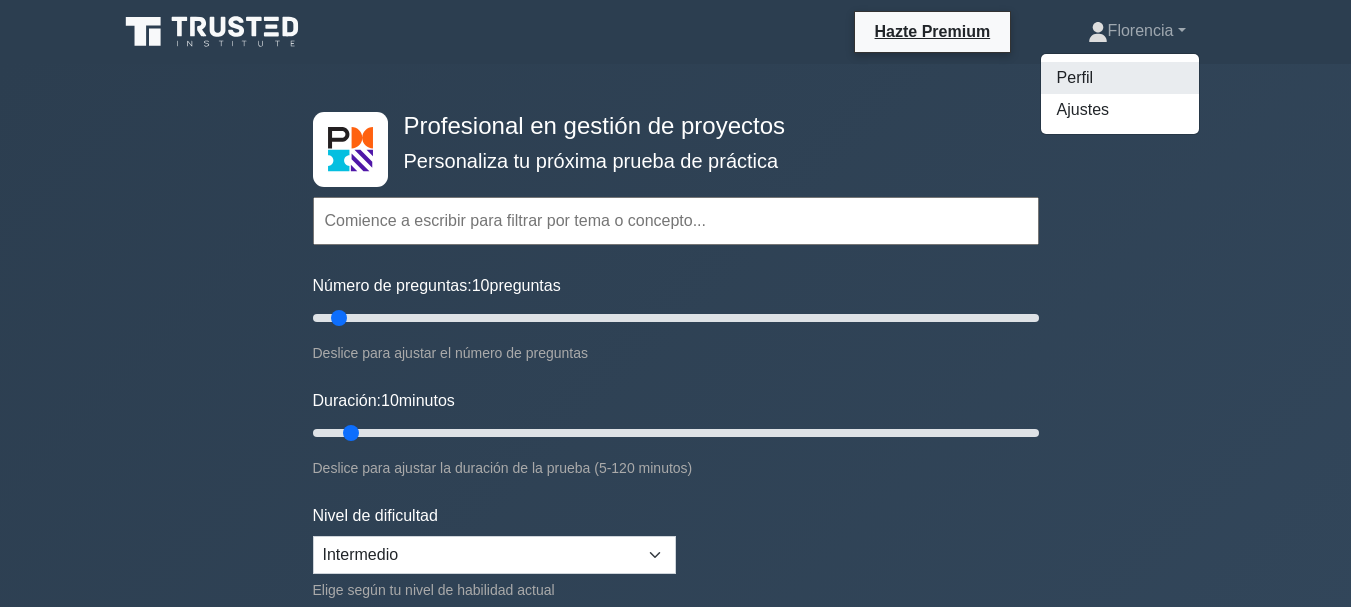 click on "Perfil" at bounding box center [1075, 77] 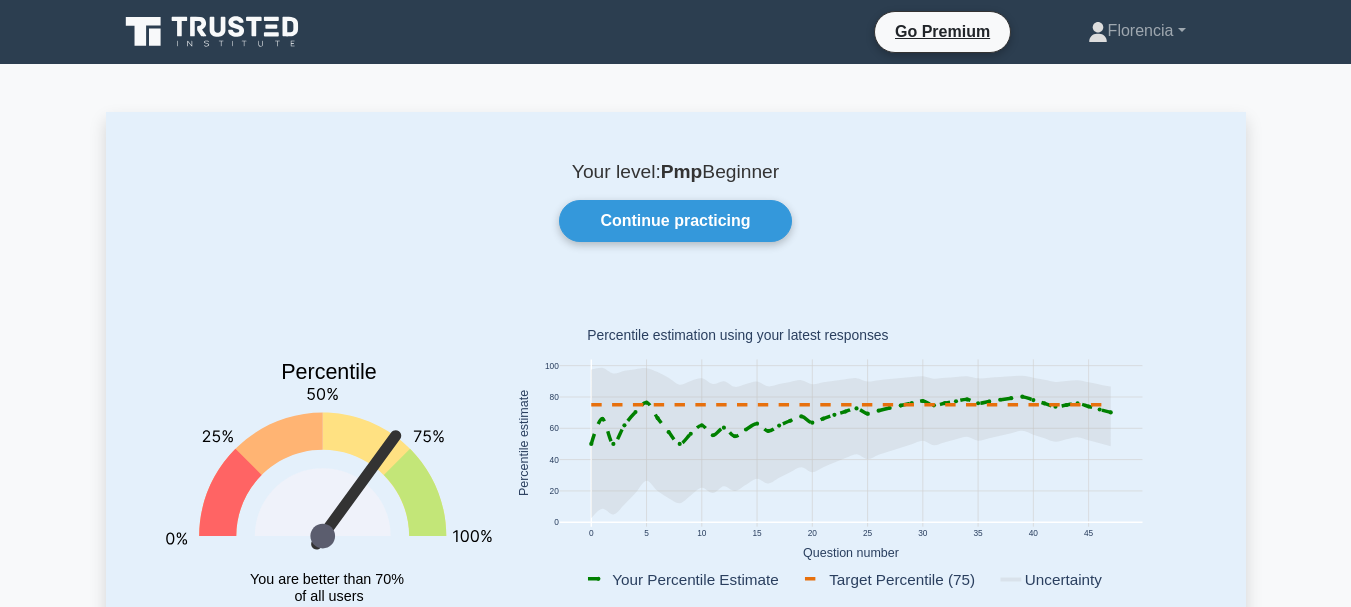 scroll, scrollTop: 0, scrollLeft: 0, axis: both 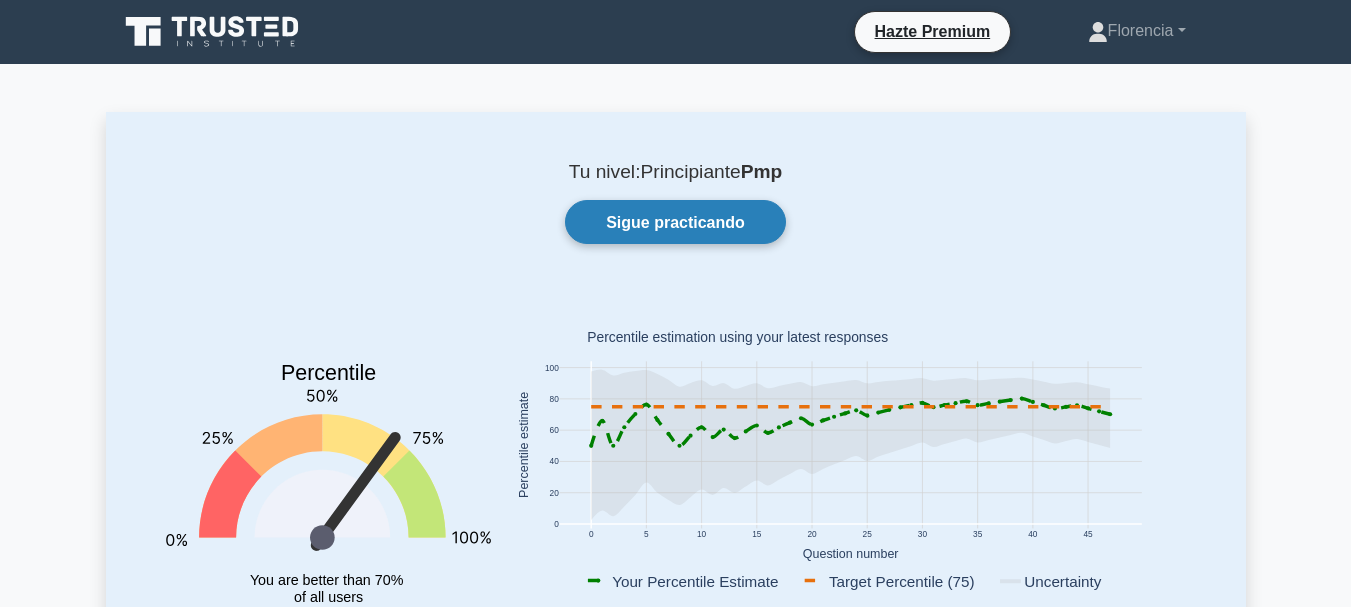 click on "Sigue practicando" at bounding box center [675, 222] 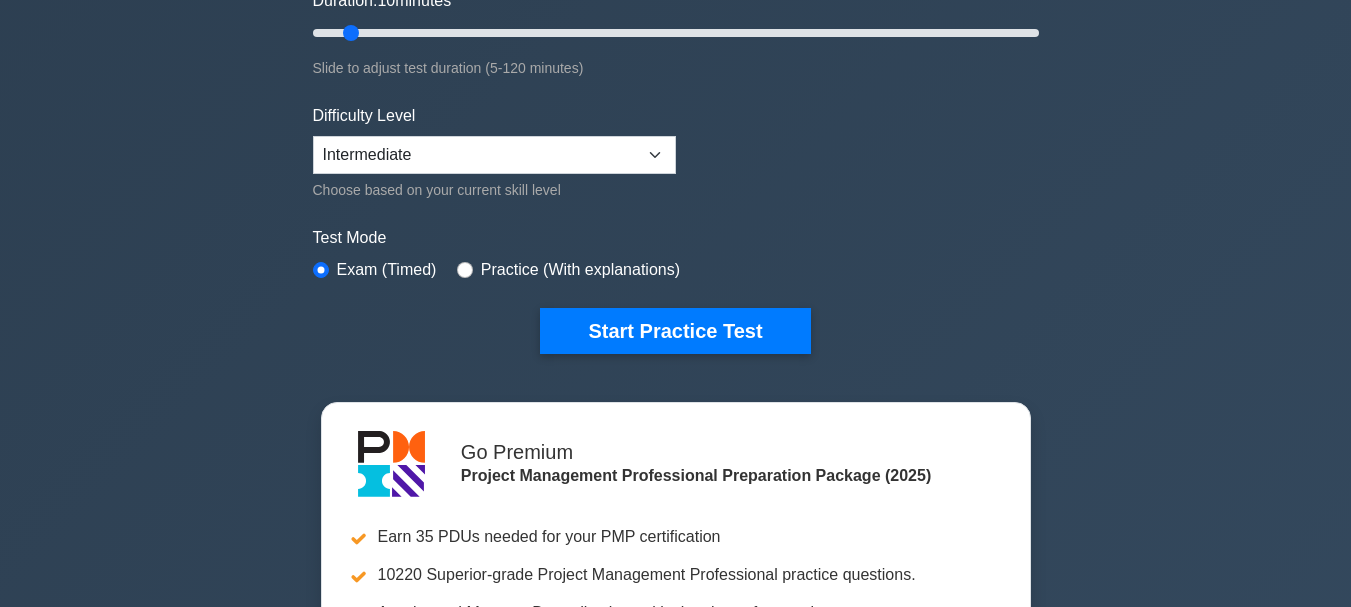 scroll, scrollTop: 500, scrollLeft: 0, axis: vertical 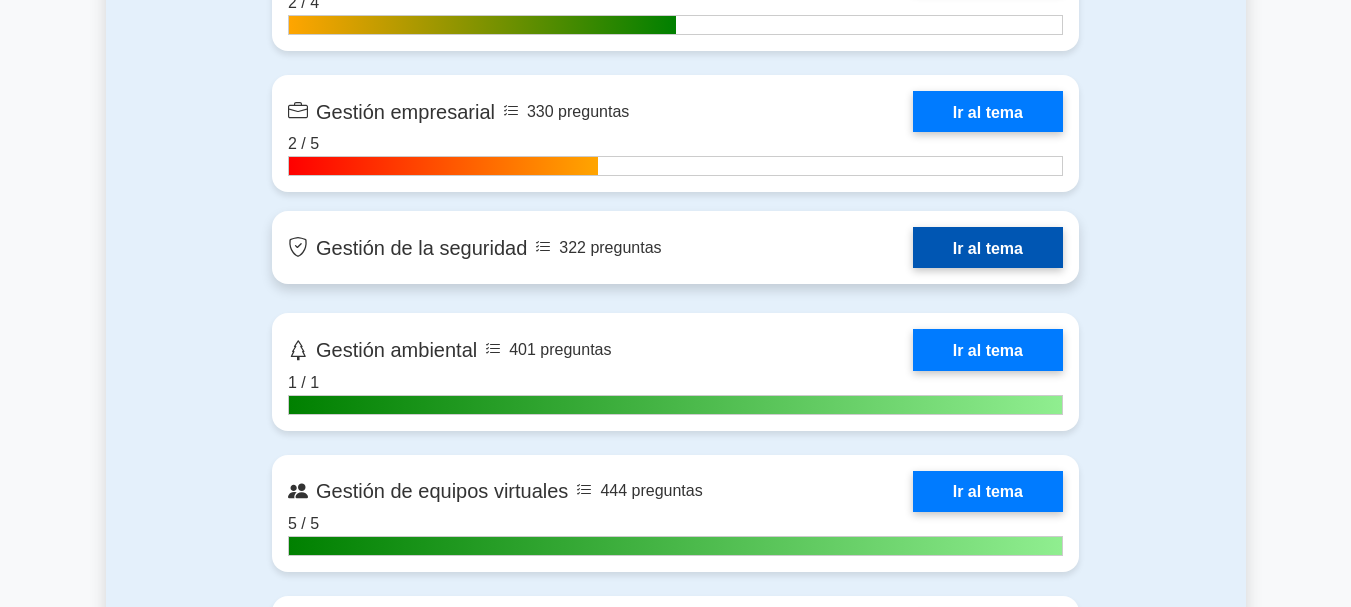 click on "Ir al tema" at bounding box center (988, 247) 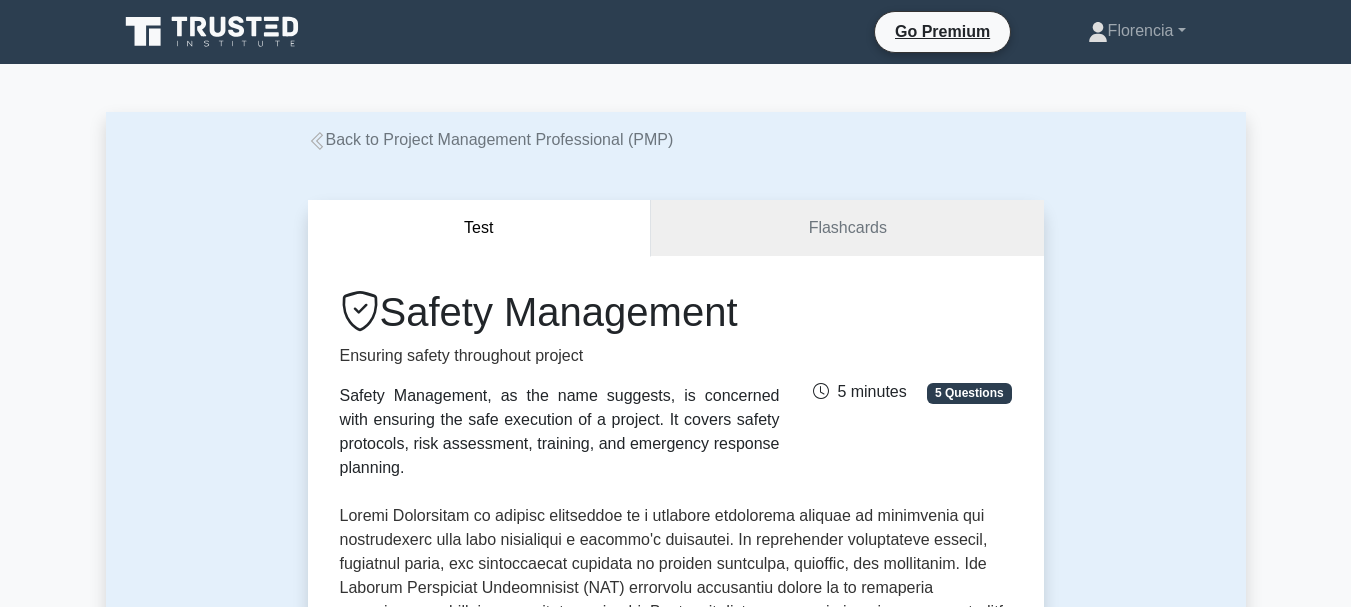 scroll, scrollTop: 0, scrollLeft: 0, axis: both 